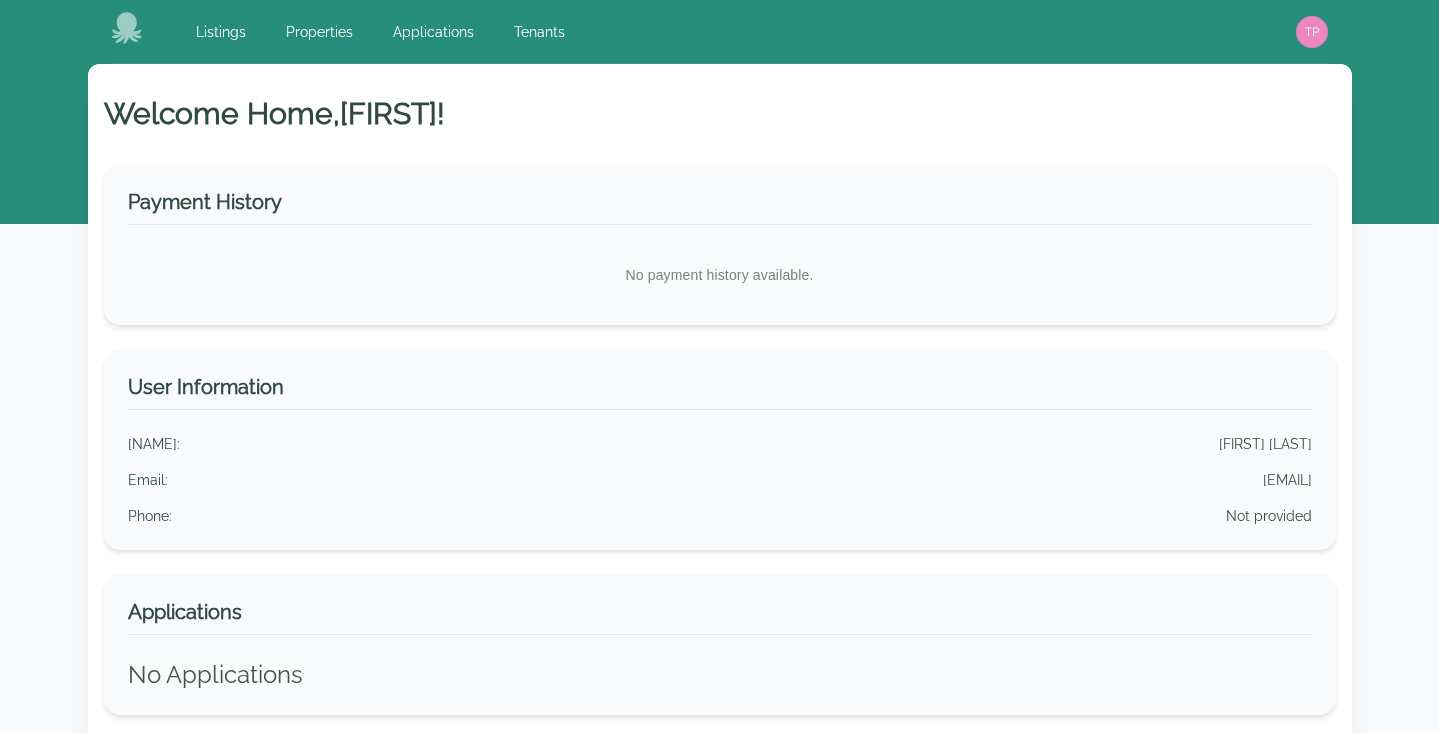 scroll, scrollTop: 0, scrollLeft: 0, axis: both 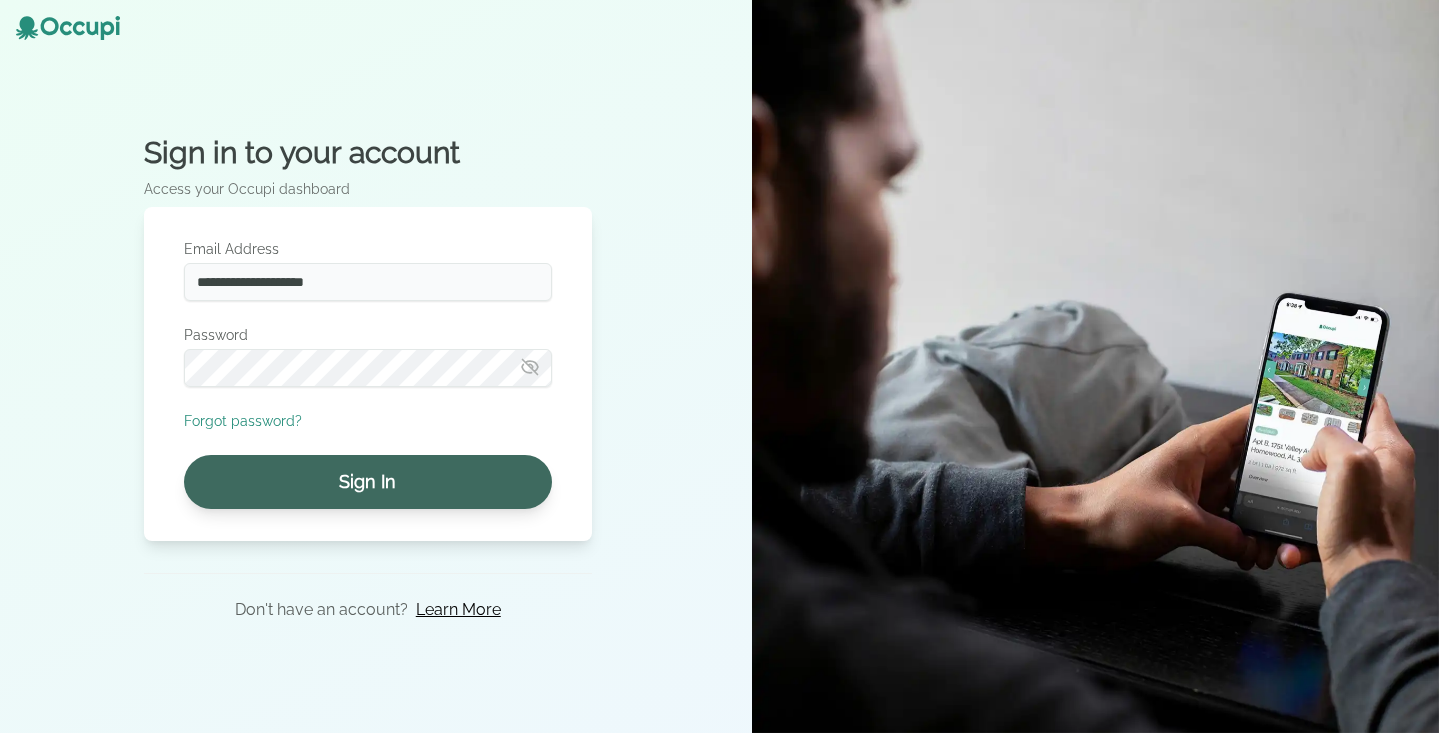 click on "Sign In" at bounding box center [368, 482] 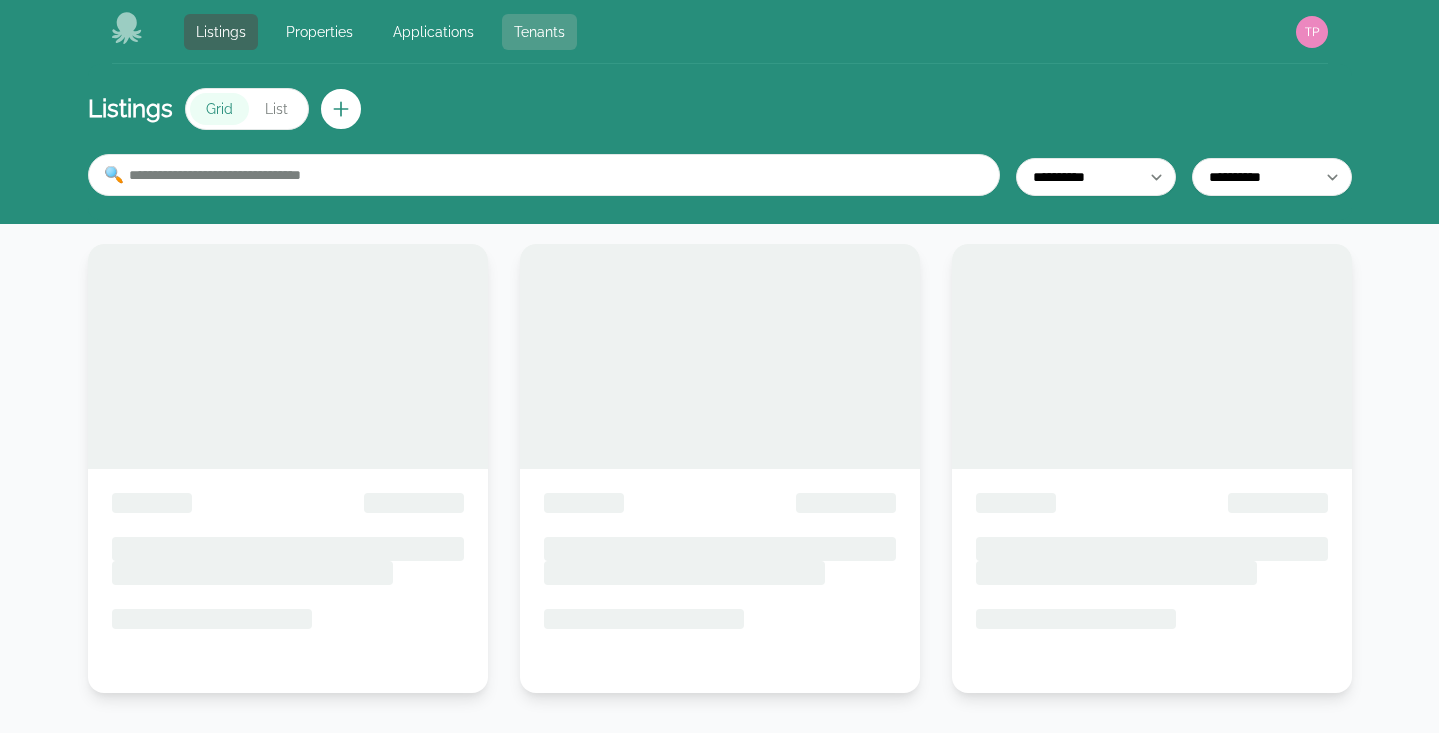 click on "Tenants" at bounding box center (539, 32) 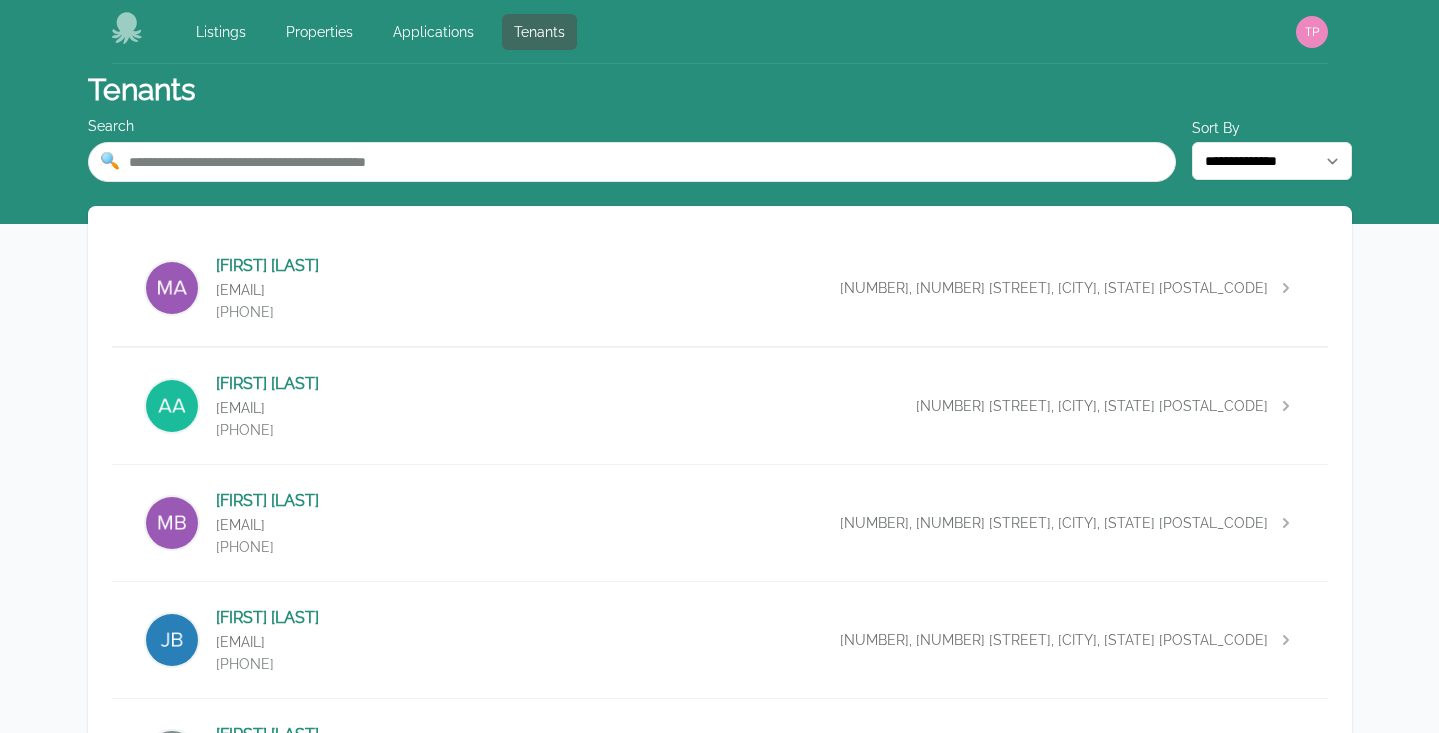 scroll, scrollTop: 0, scrollLeft: 0, axis: both 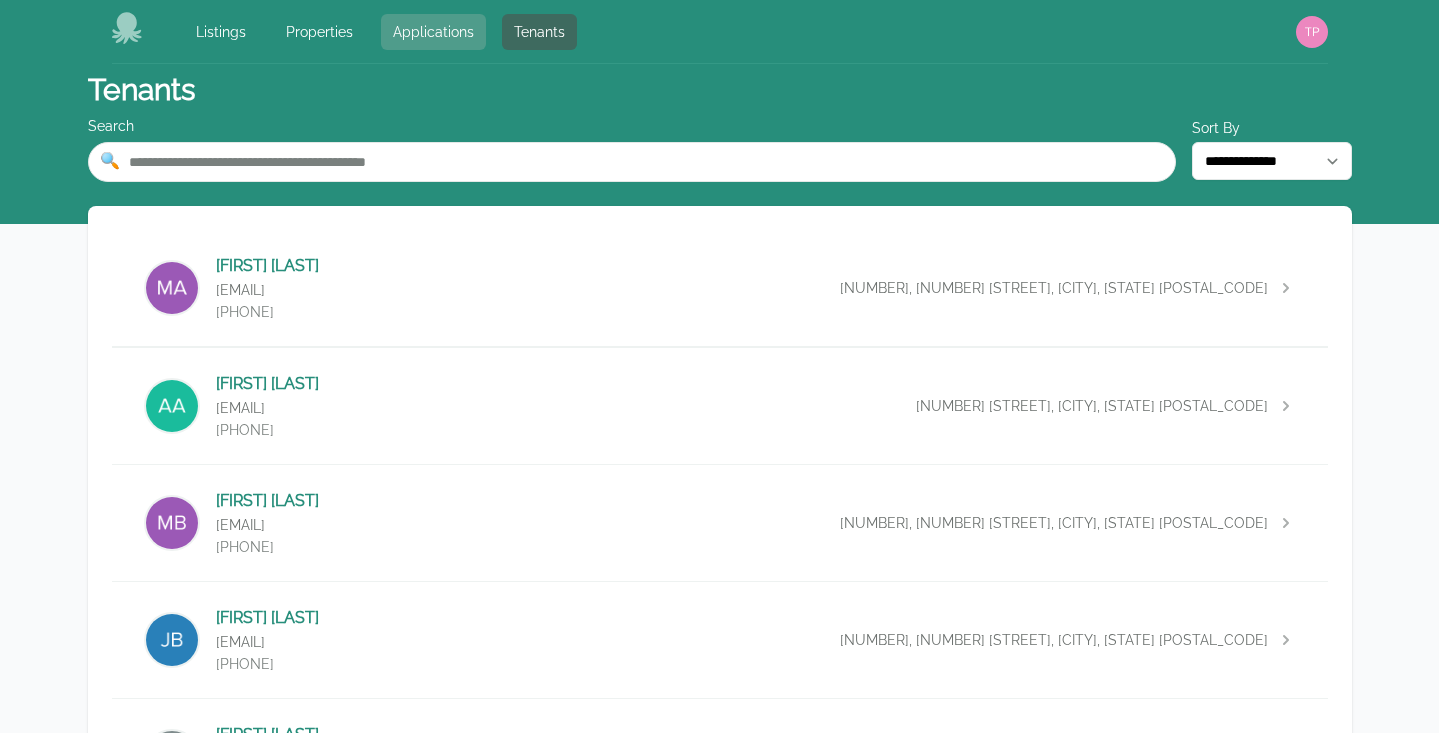 click on "Applications" at bounding box center [433, 32] 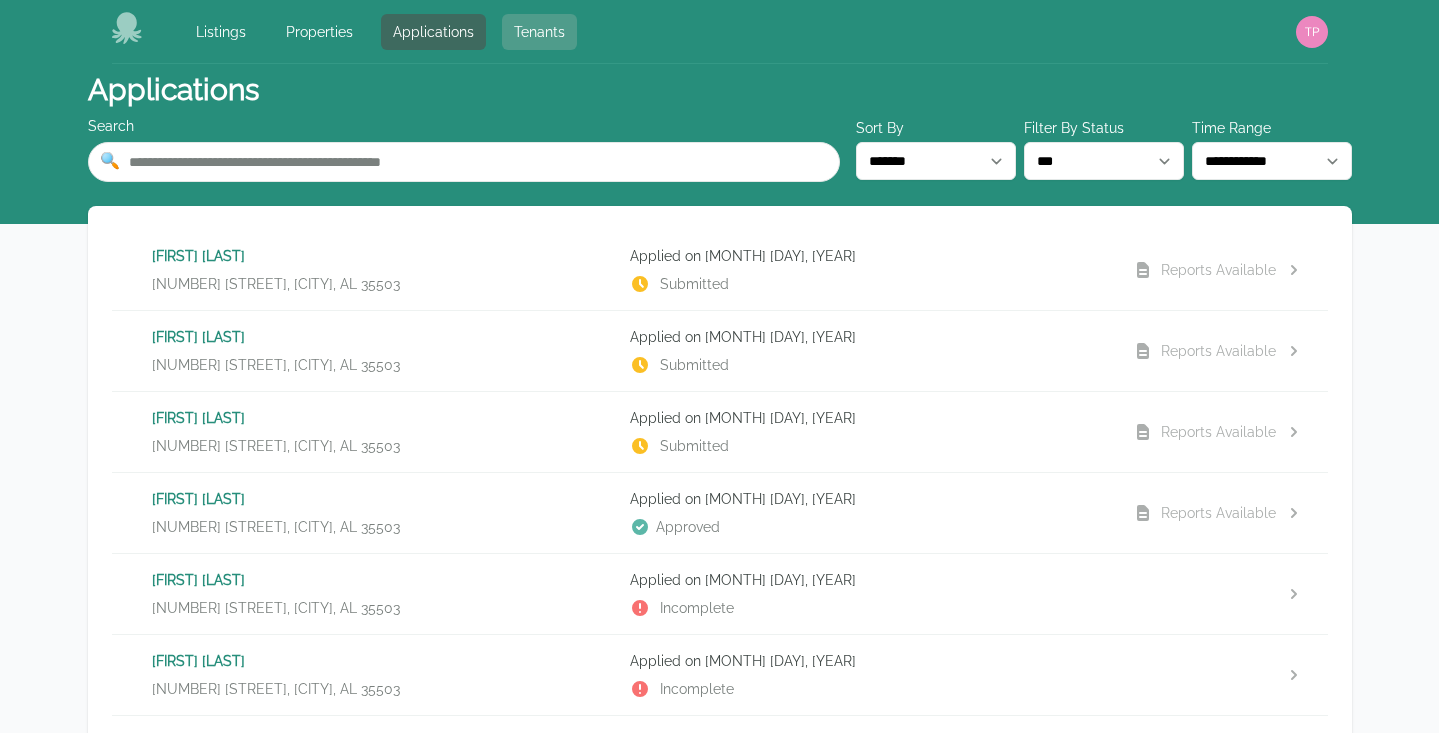 click on "Tenants" at bounding box center (539, 32) 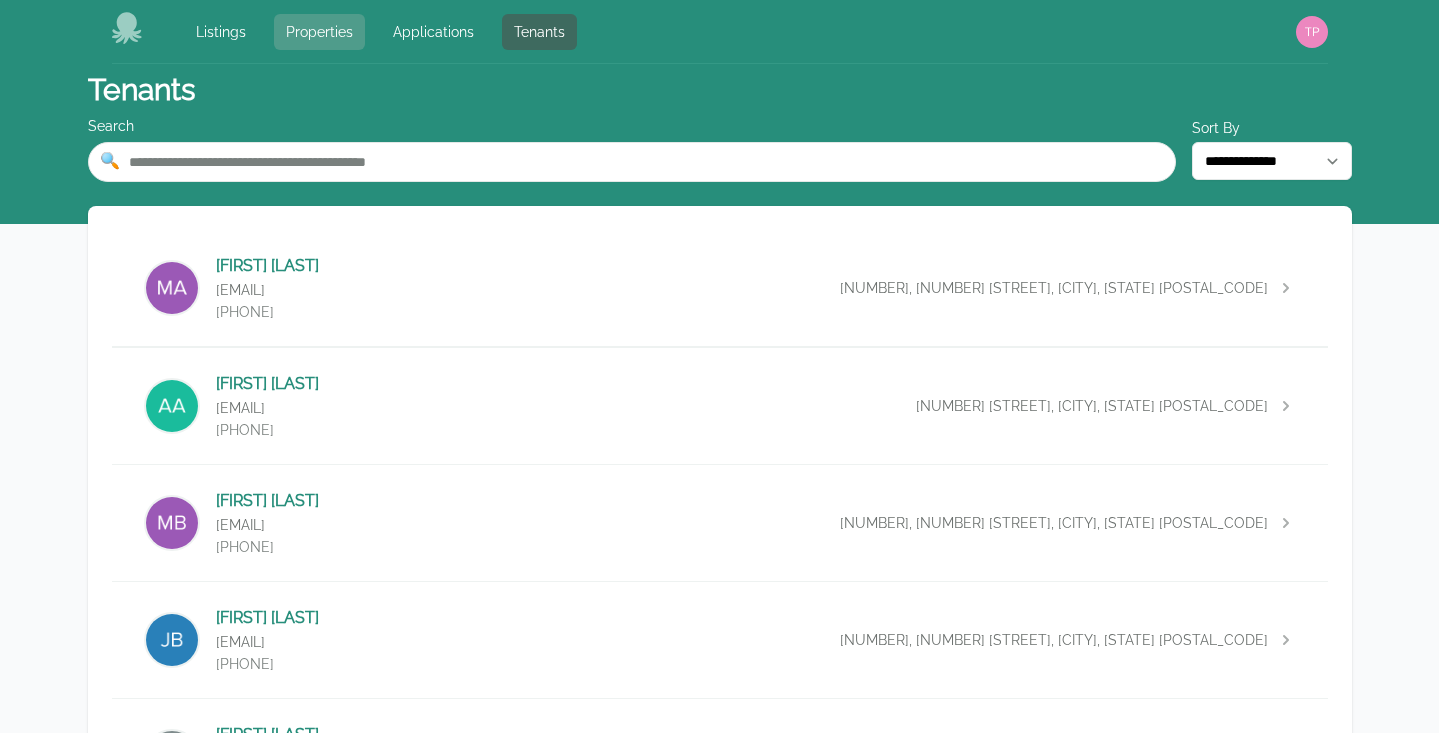 click on "Properties" at bounding box center (319, 32) 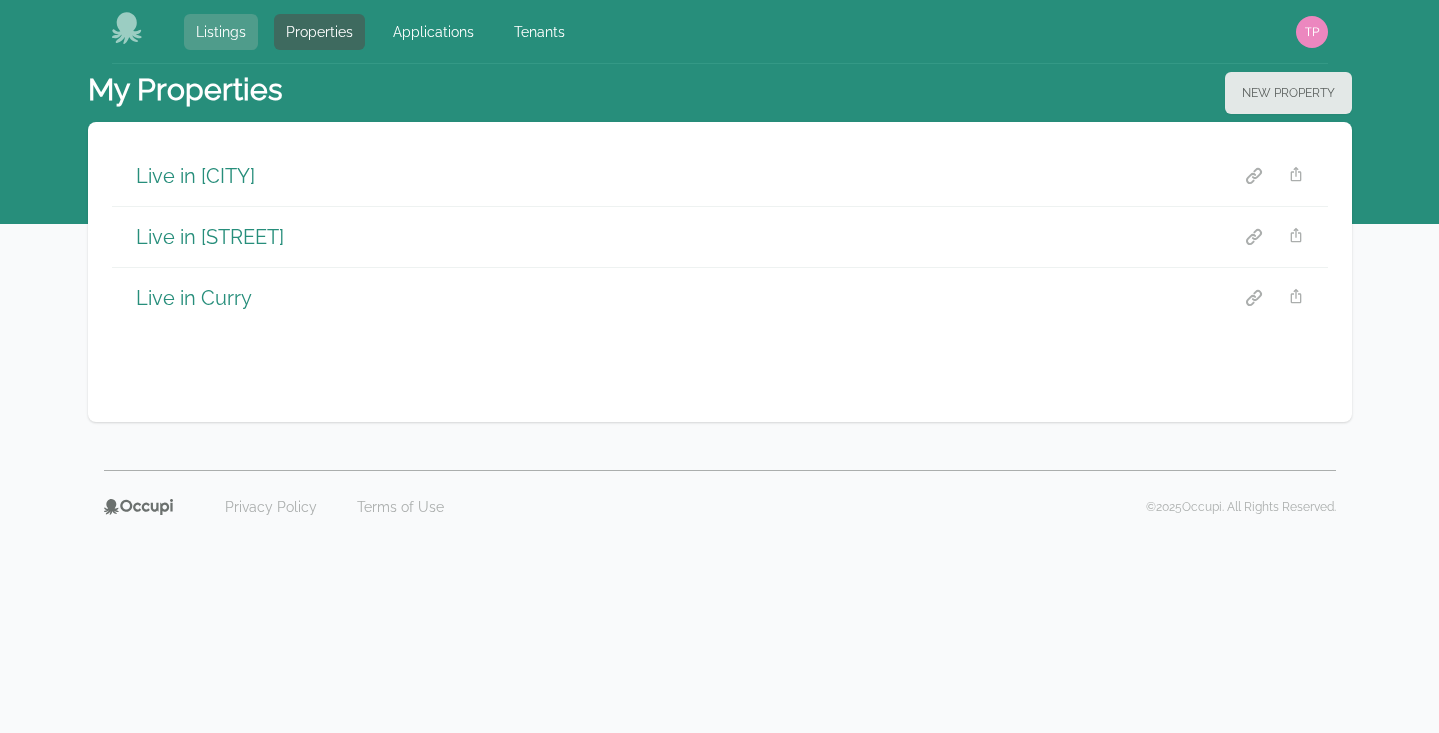 click on "Listings" at bounding box center [221, 32] 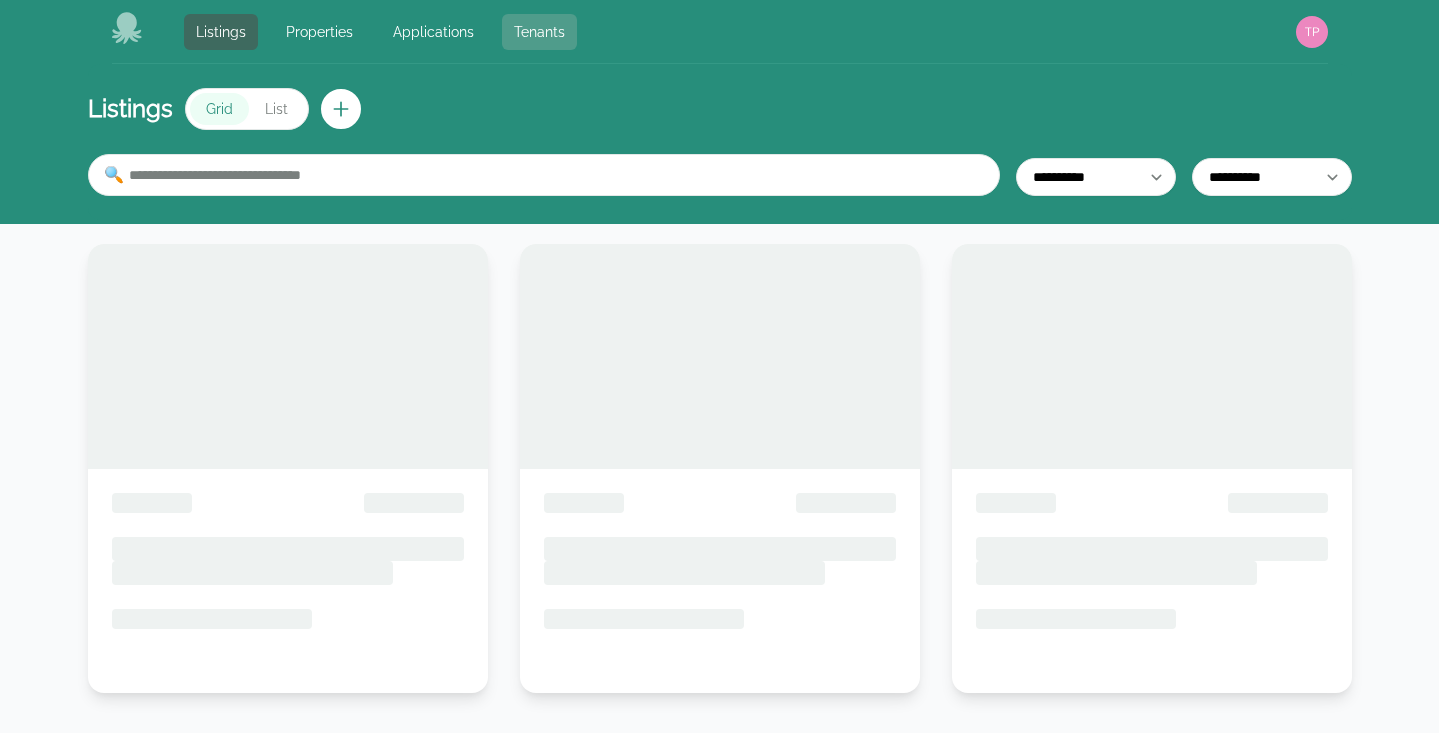 click on "Tenants" at bounding box center (539, 32) 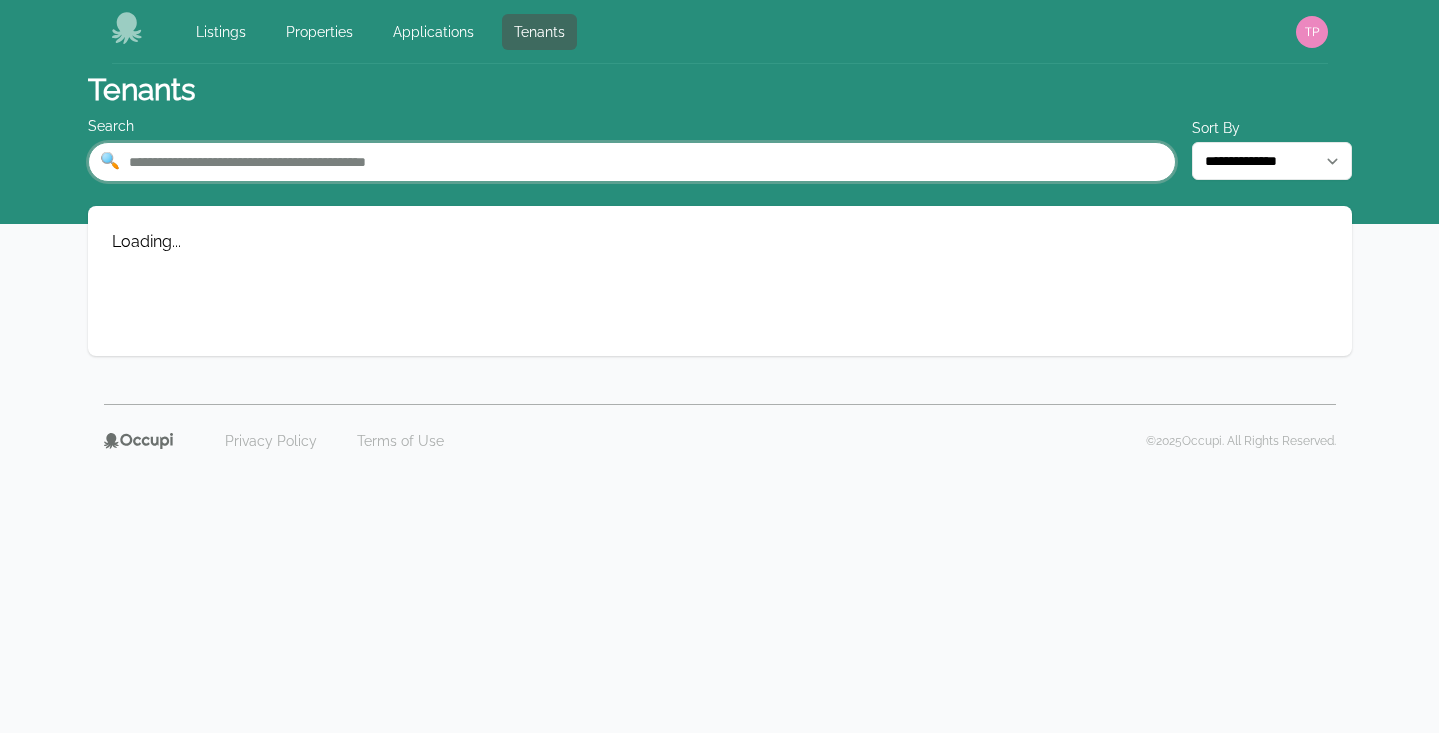 click at bounding box center (632, 162) 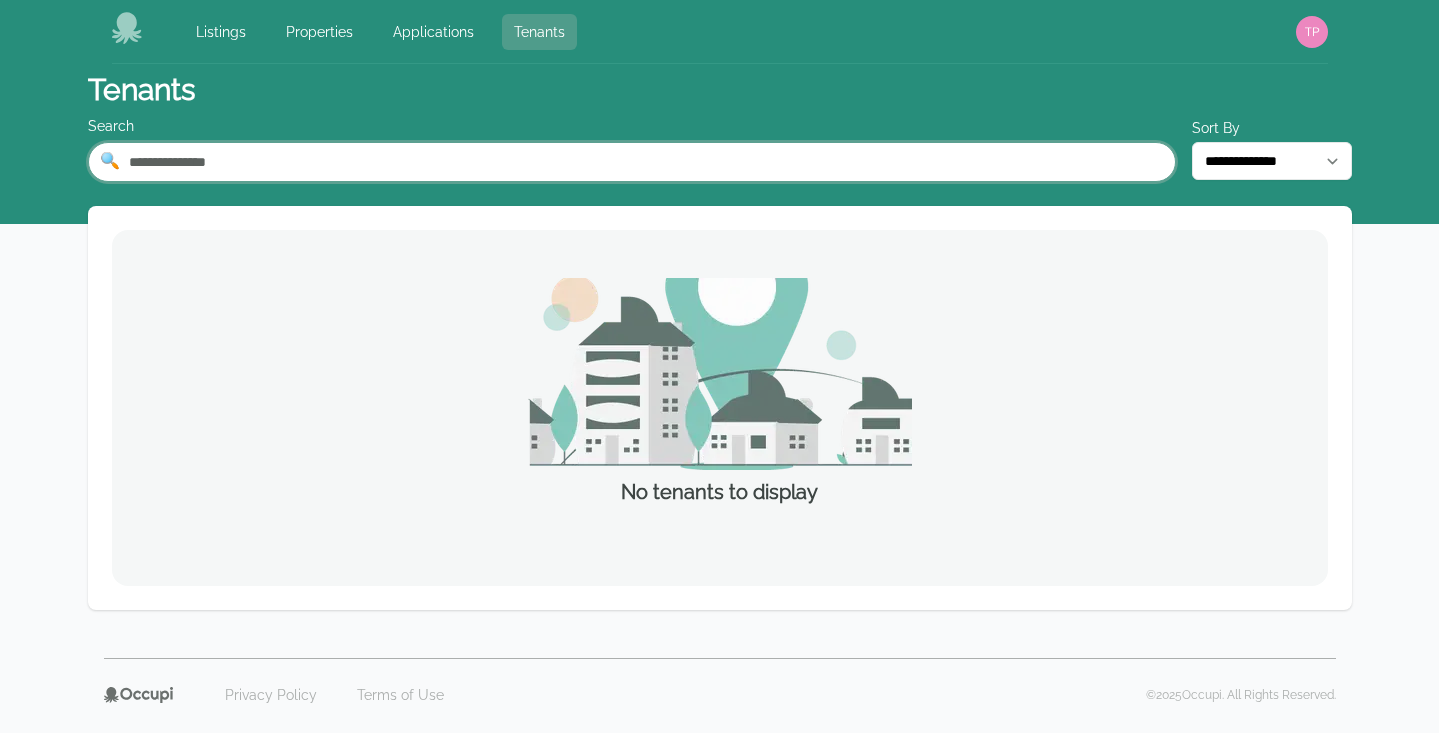 type on "**********" 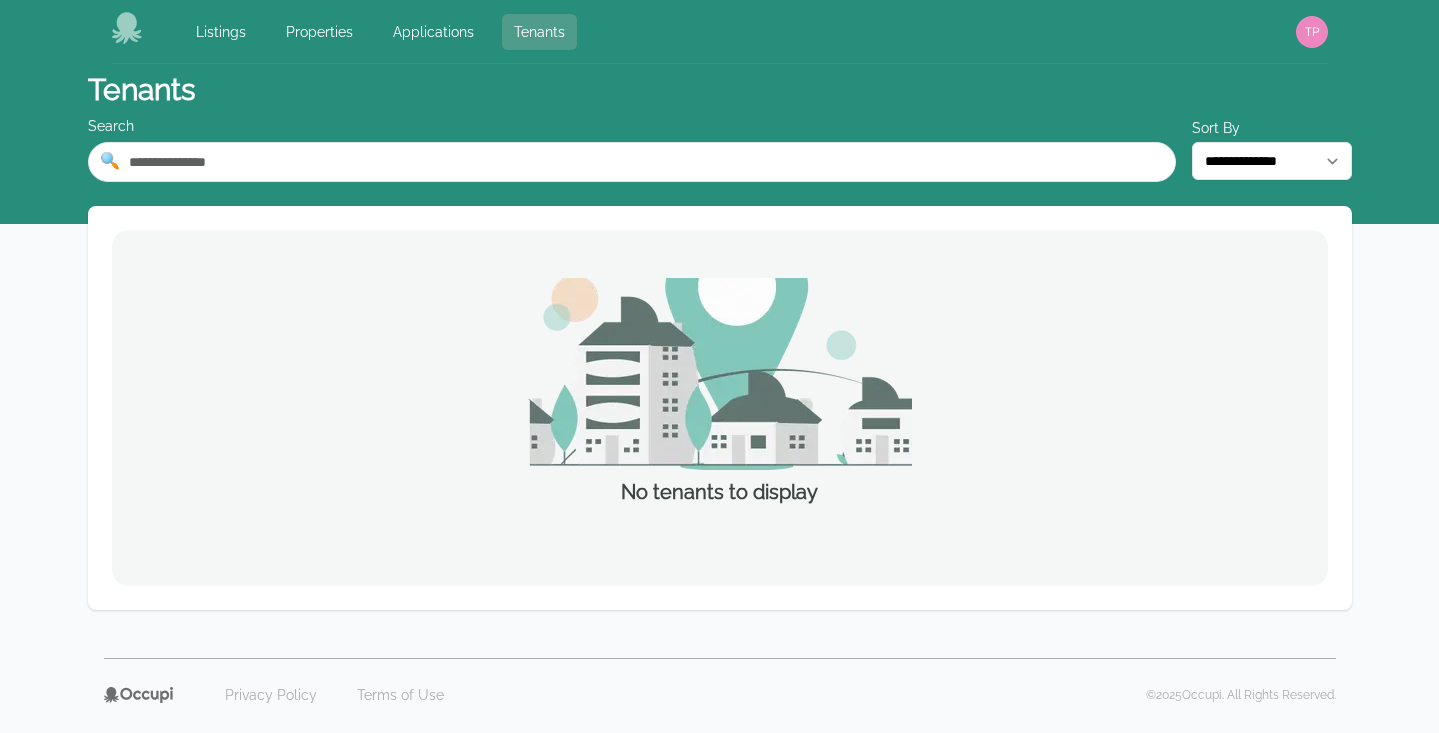 click on "Tenants" at bounding box center [539, 32] 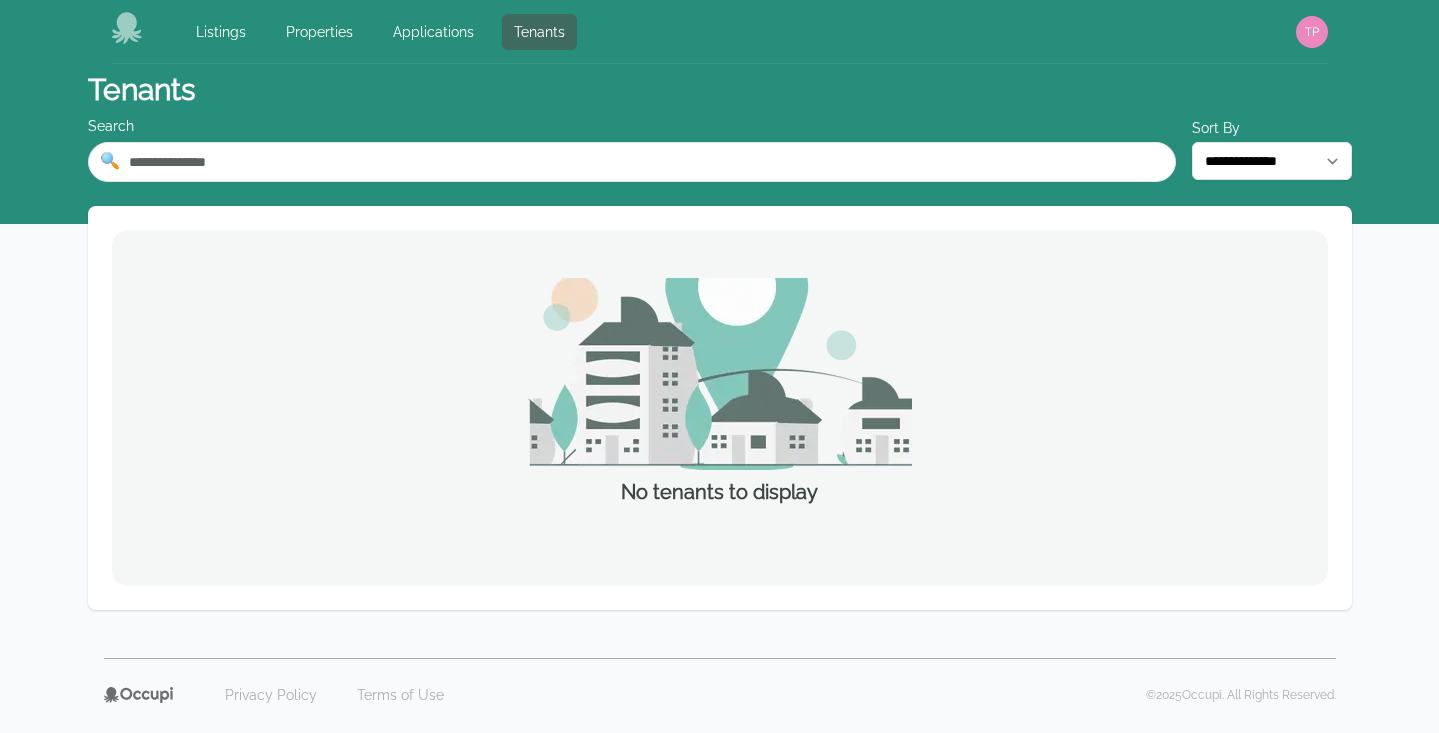 click at bounding box center (126, 28) 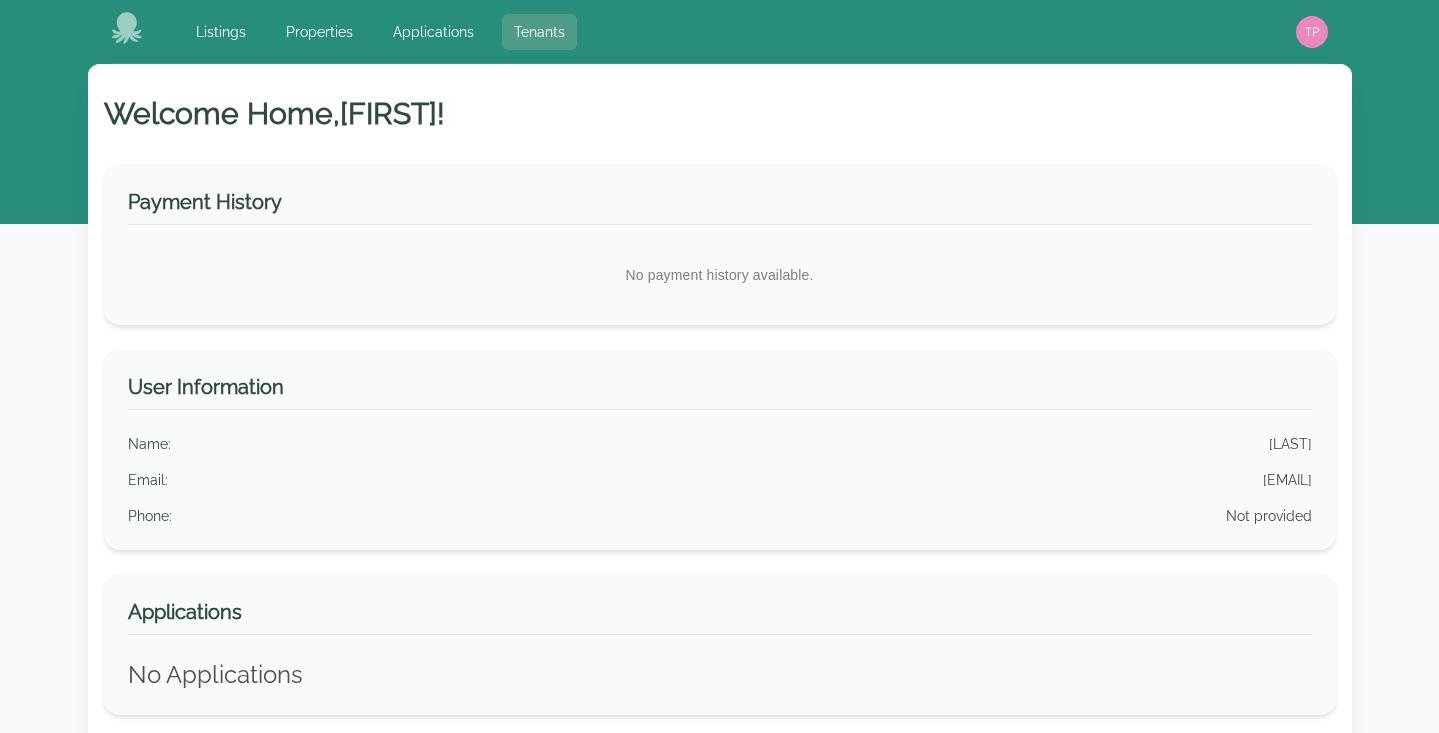 click on "Tenants" at bounding box center (539, 32) 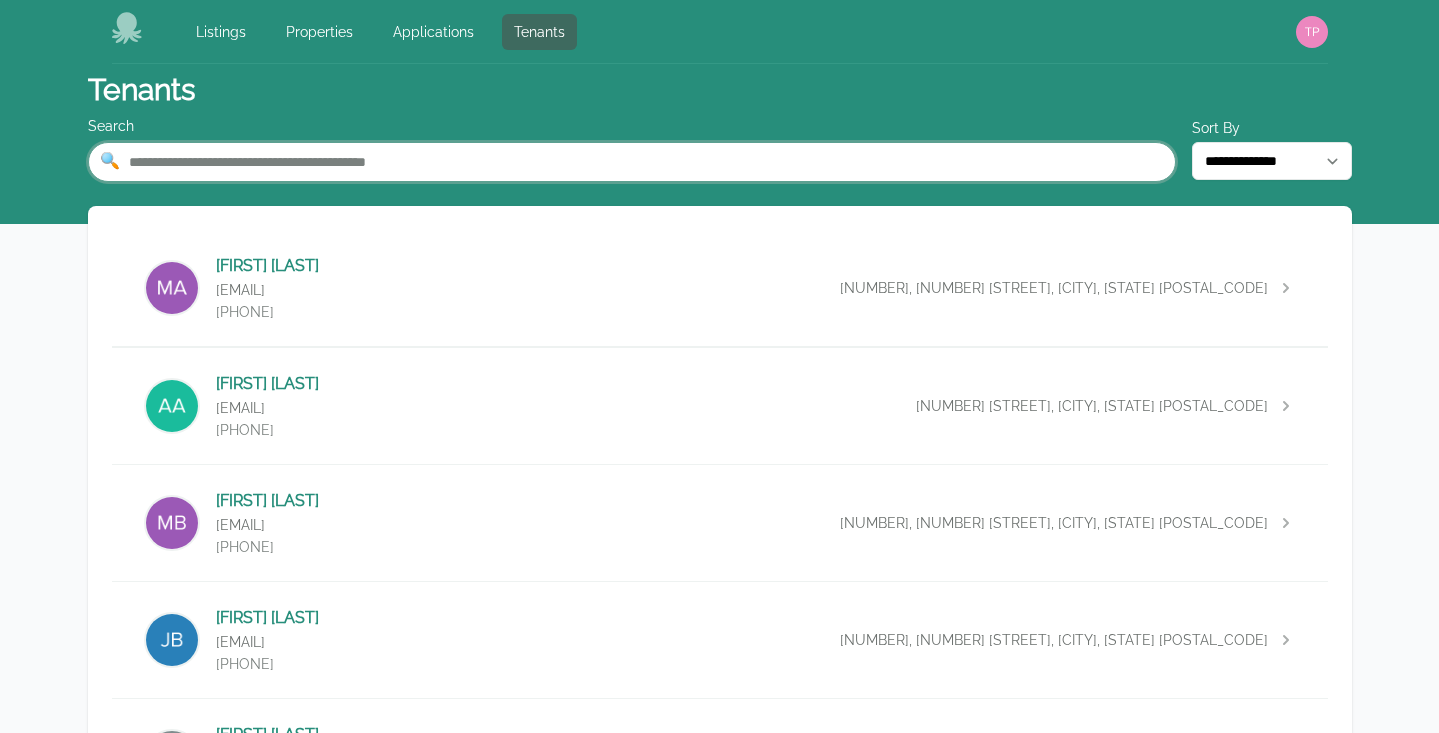 click at bounding box center [632, 162] 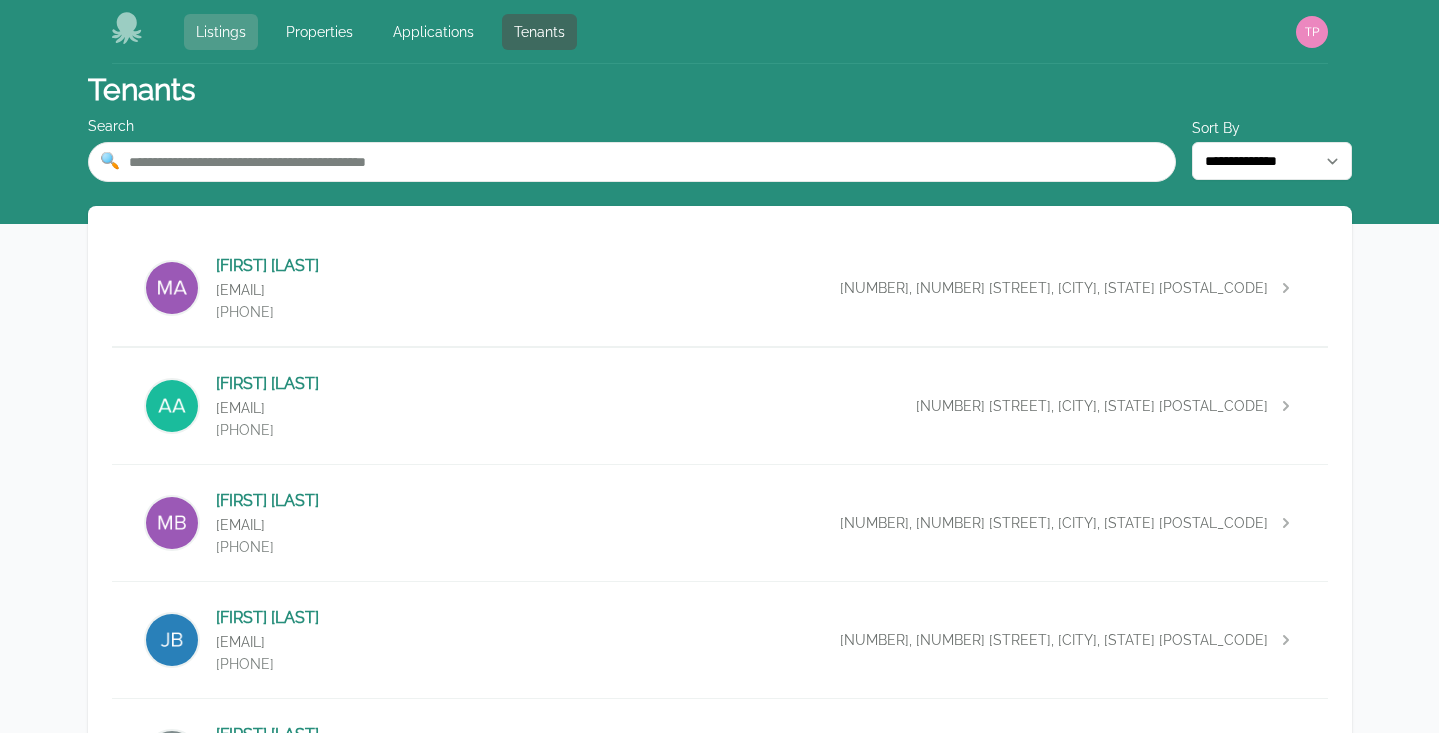 click on "Listings" at bounding box center (221, 32) 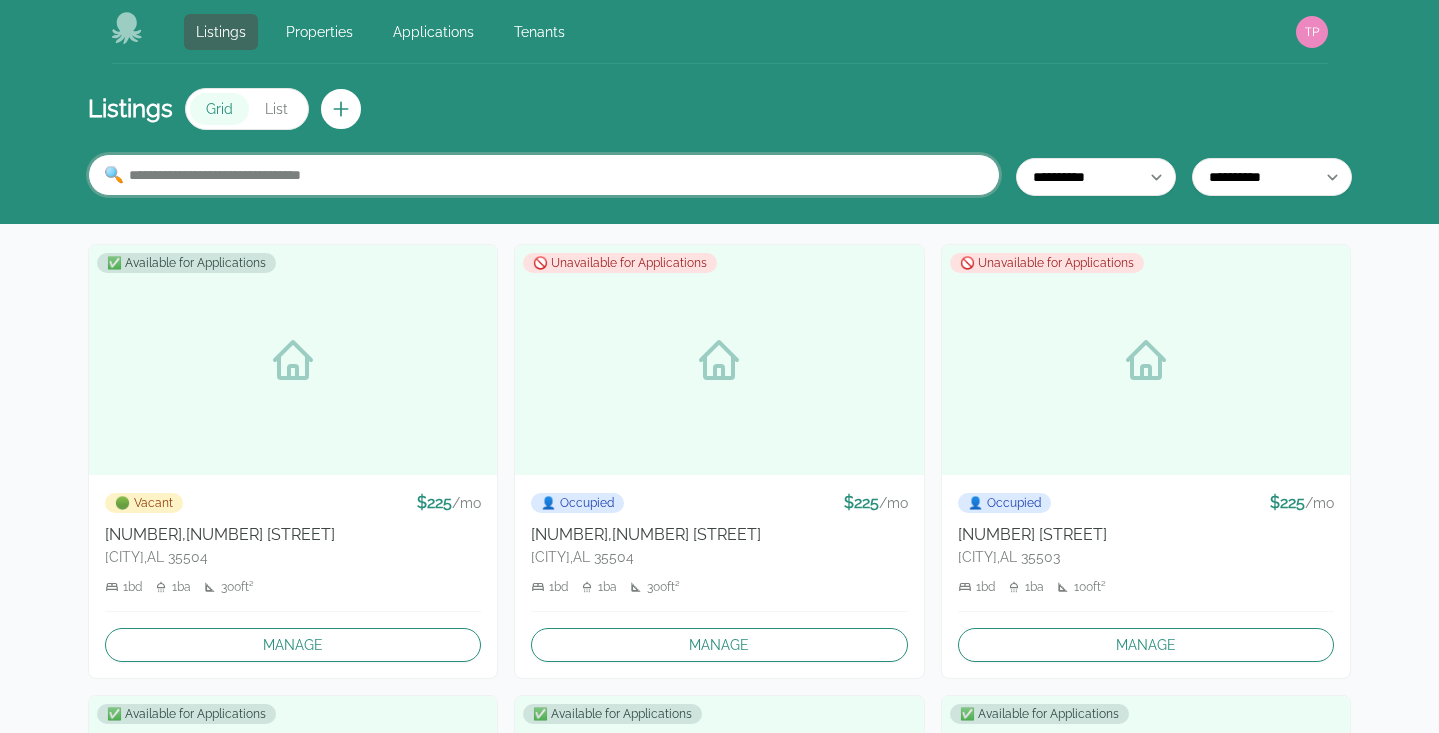 click at bounding box center (544, 175) 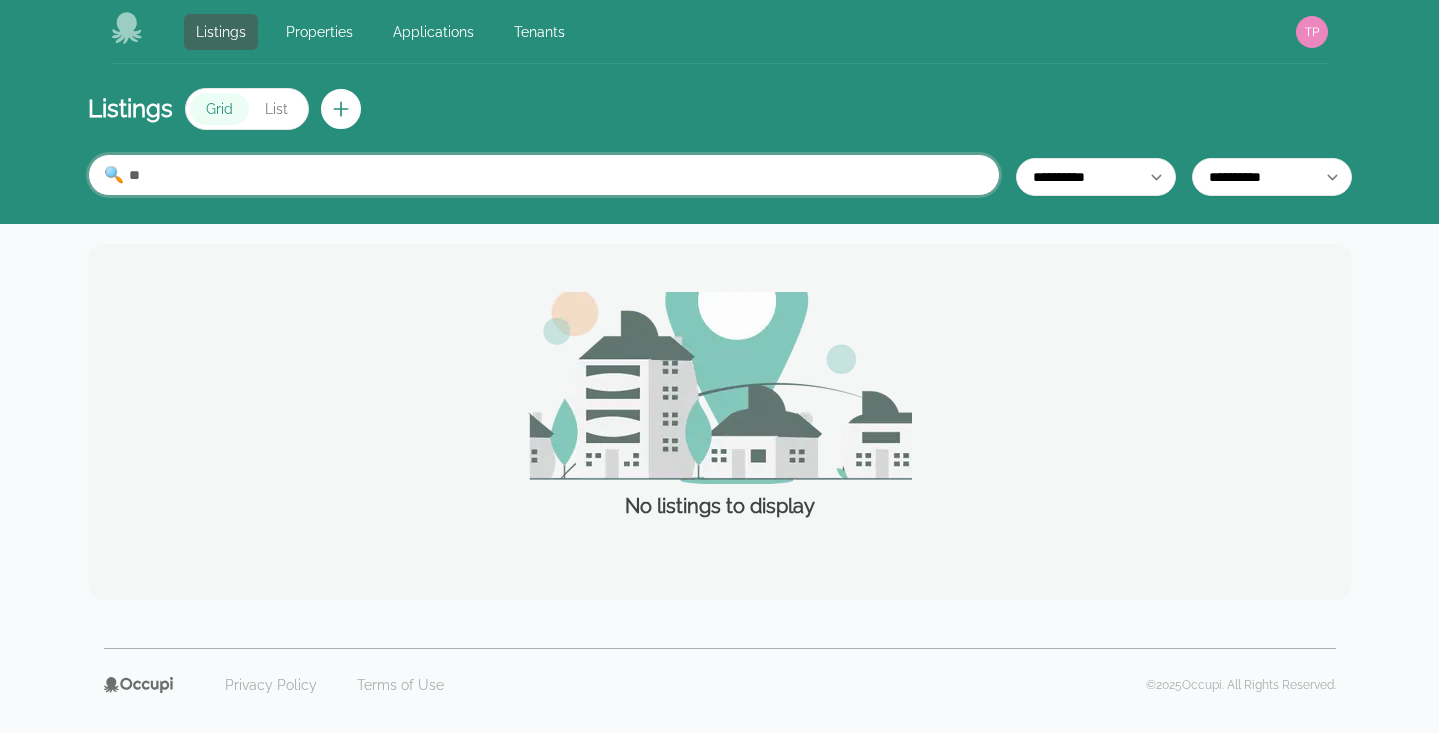 type on "**" 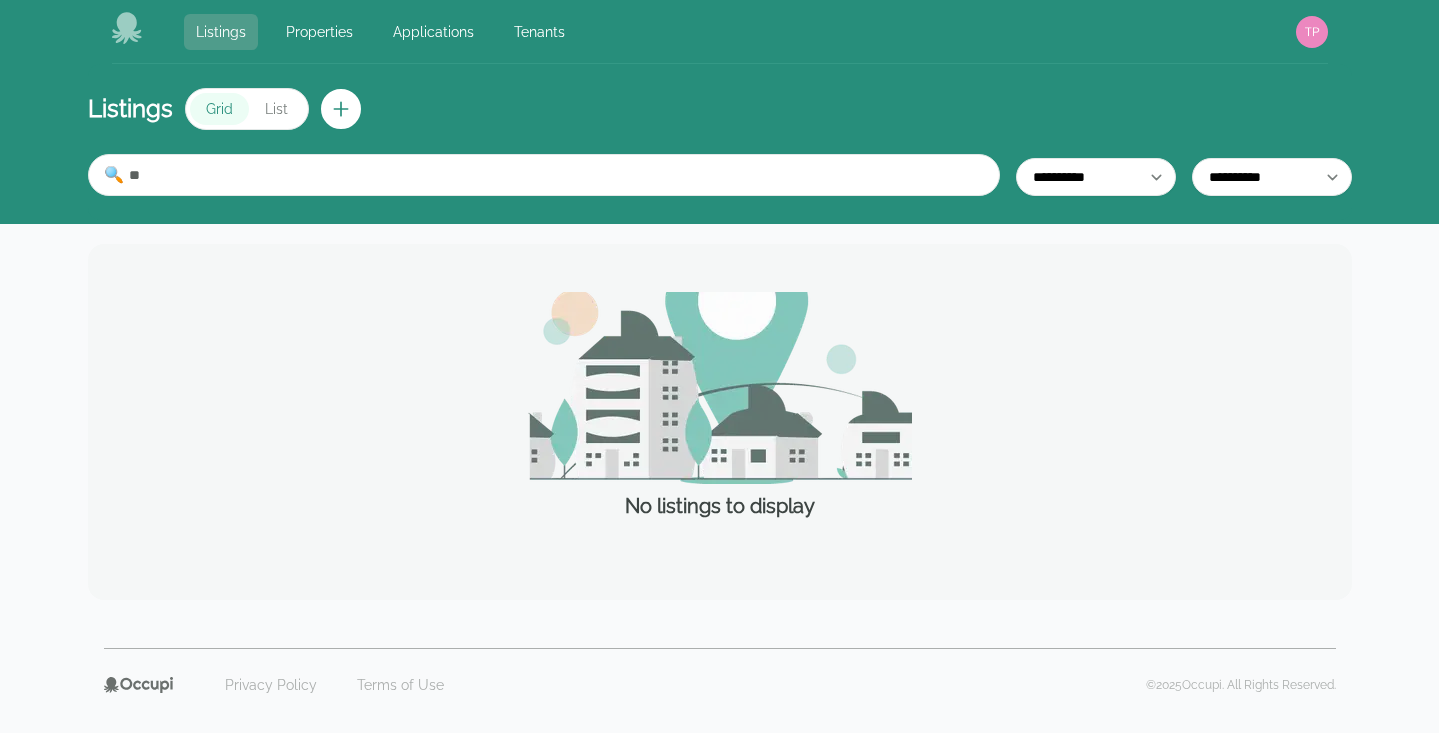 click on "Listings" at bounding box center (221, 32) 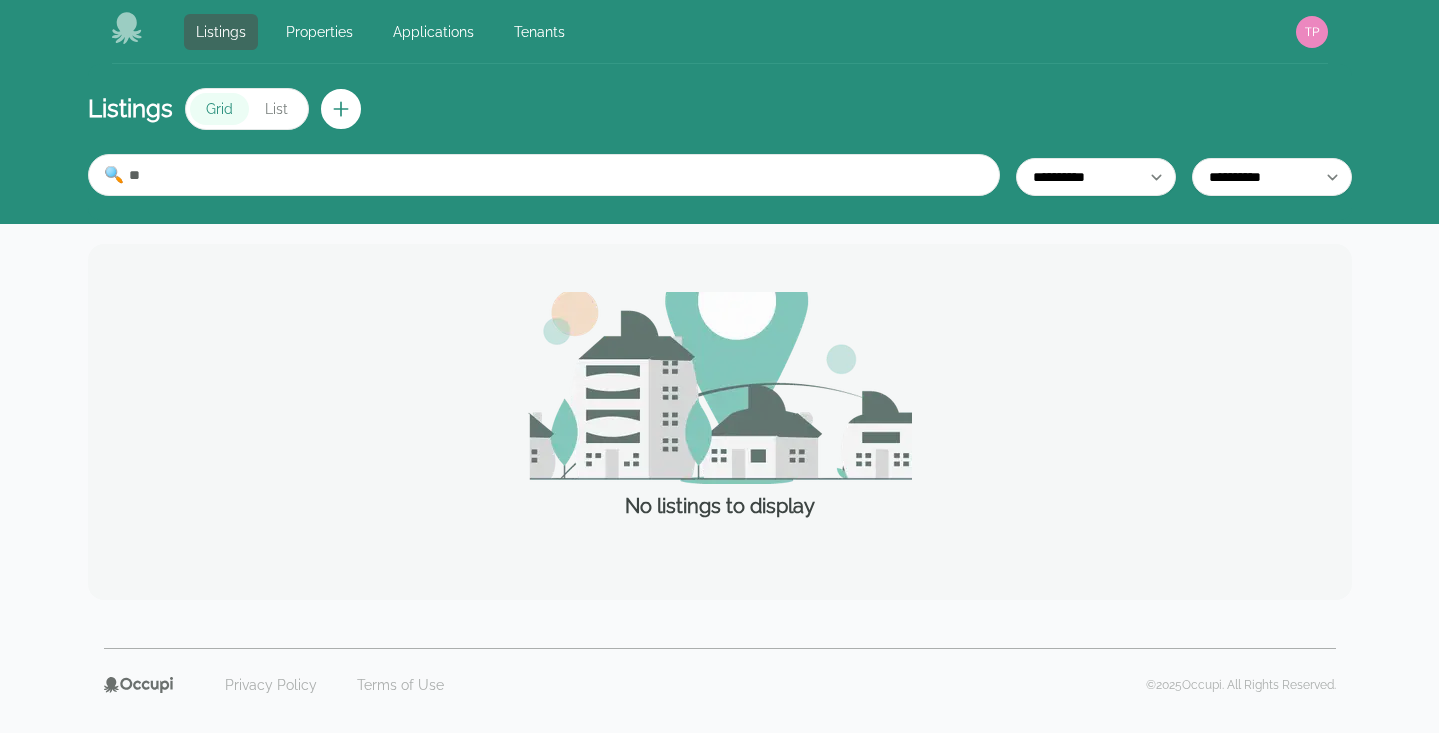 click at bounding box center [128, 28] 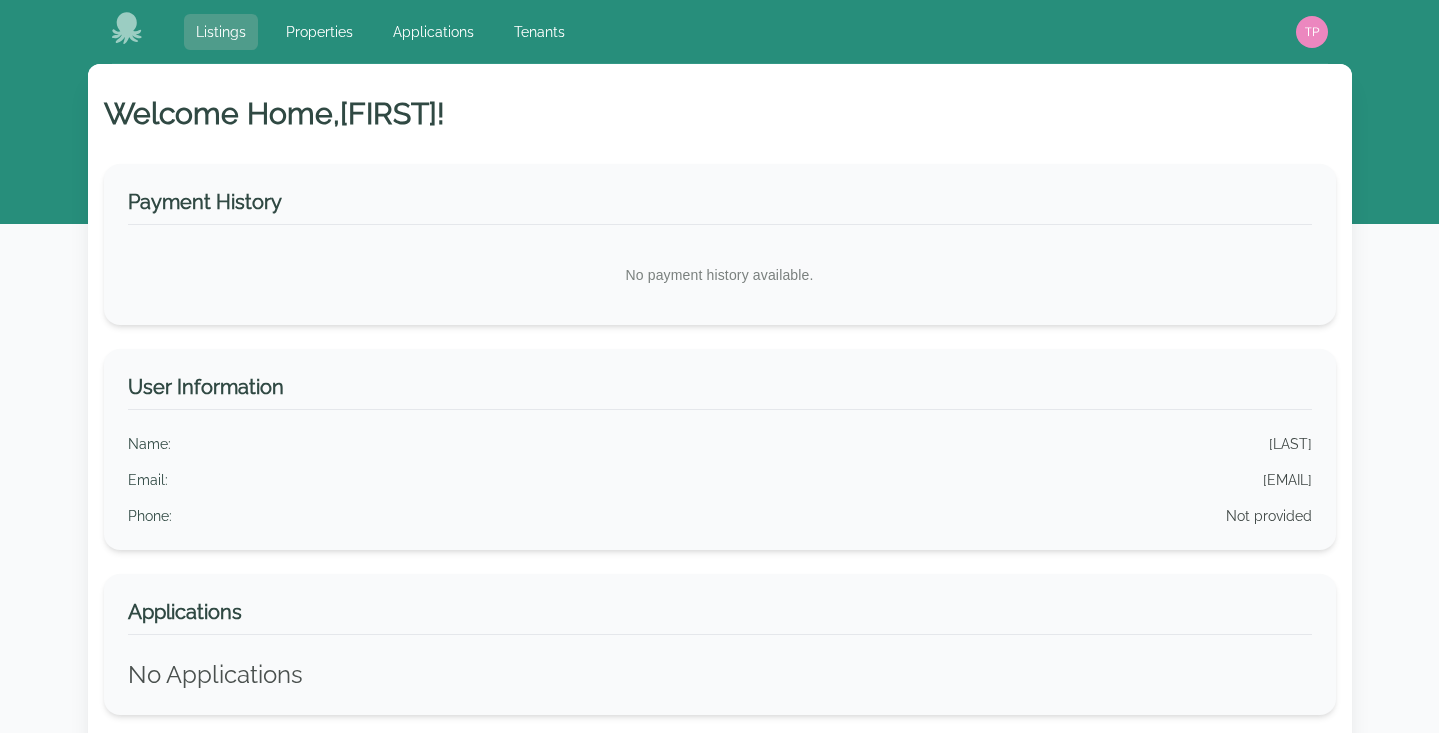 click on "Listings" at bounding box center [221, 32] 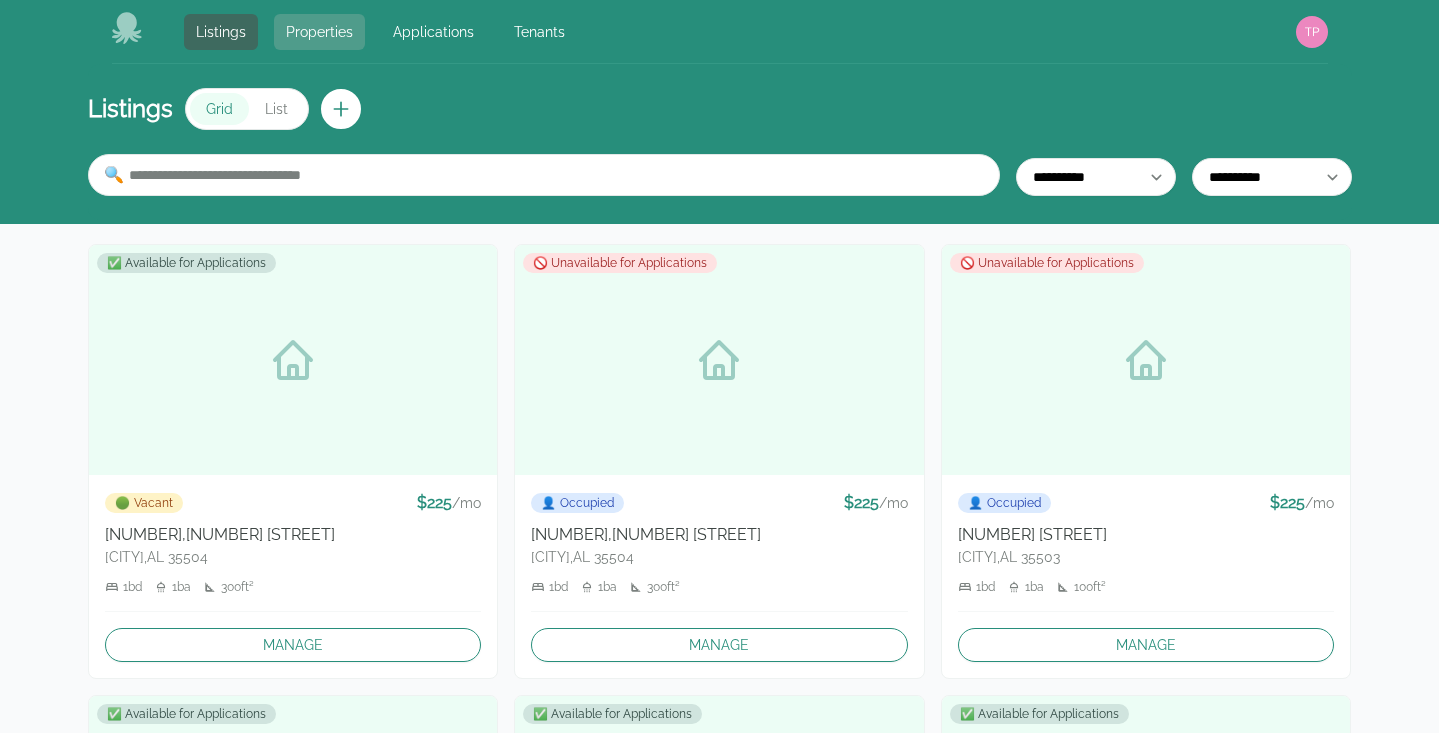 click on "Properties" at bounding box center (319, 32) 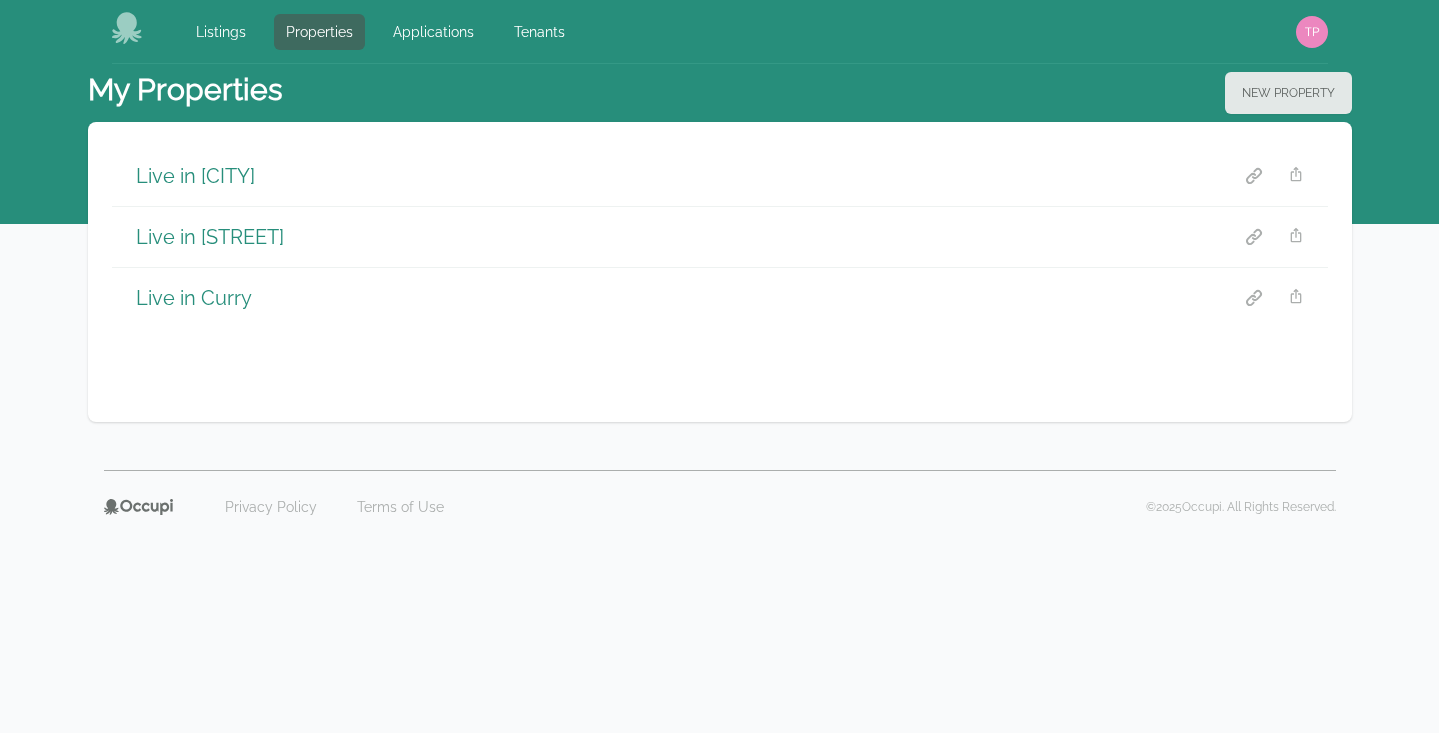 click on "Live in Curry" at bounding box center (194, 298) 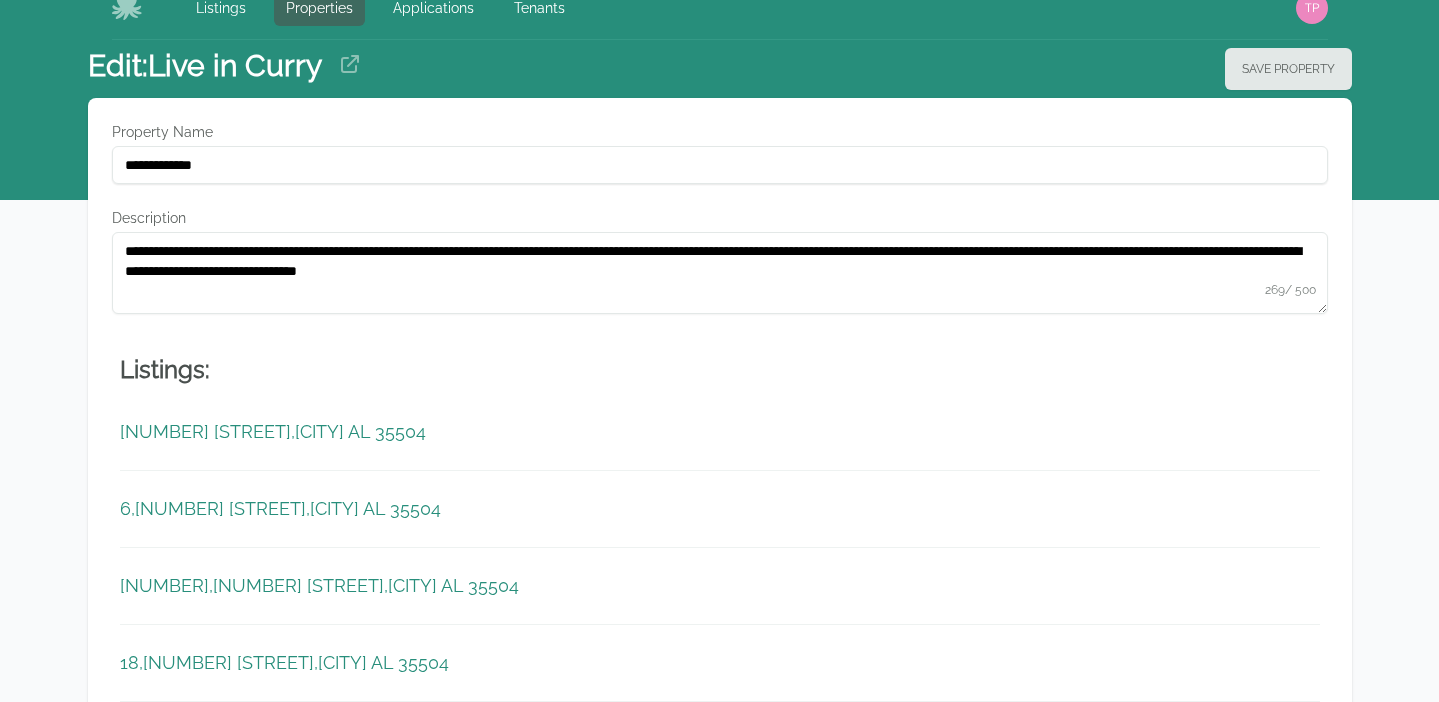scroll, scrollTop: 2261, scrollLeft: 0, axis: vertical 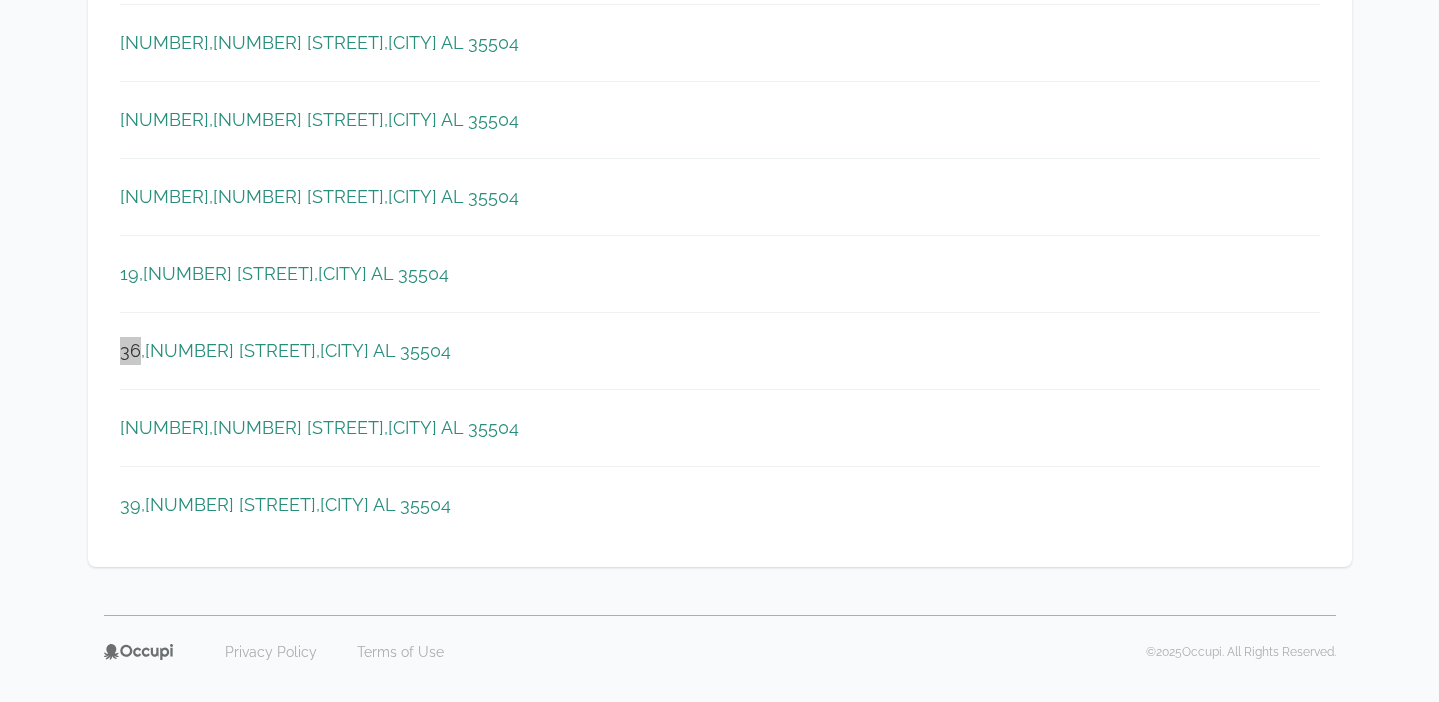 click on "Jasper   AL   35504" at bounding box center [385, 351] 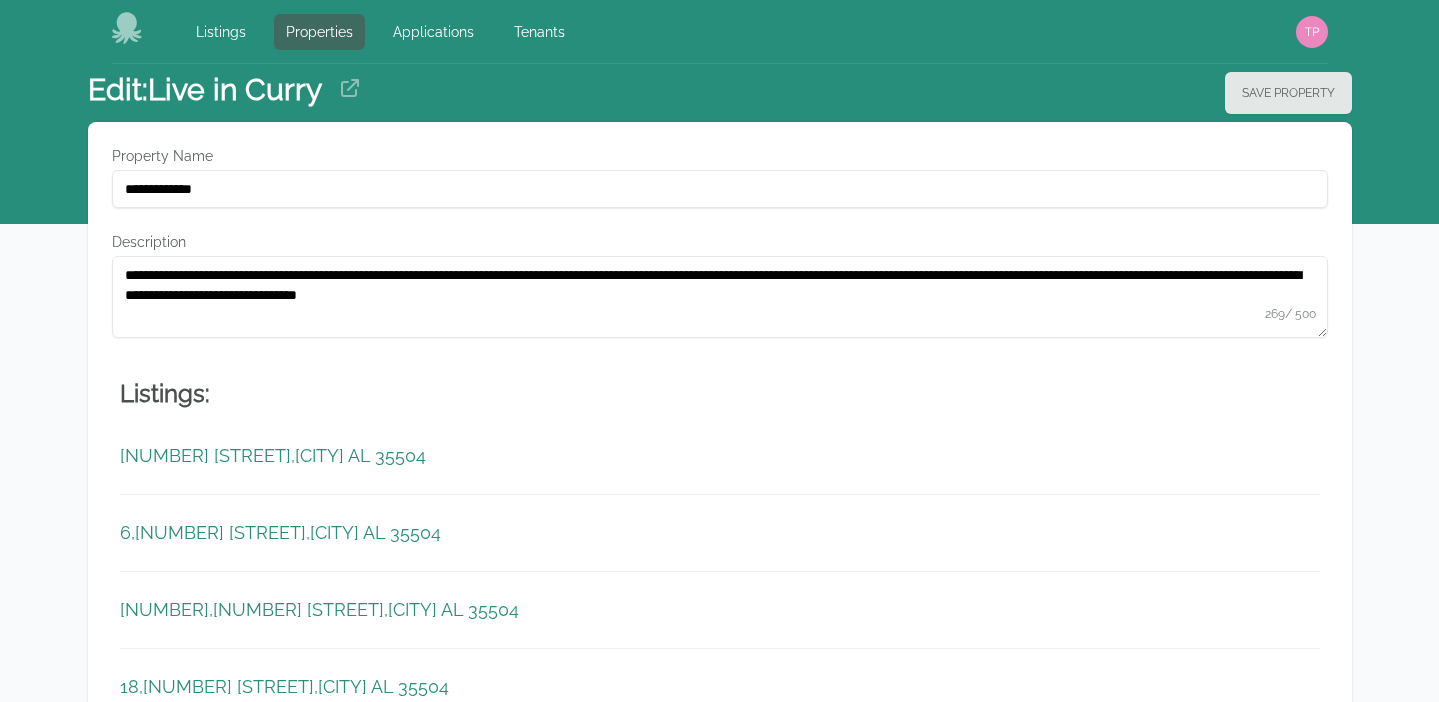 scroll, scrollTop: 0, scrollLeft: 0, axis: both 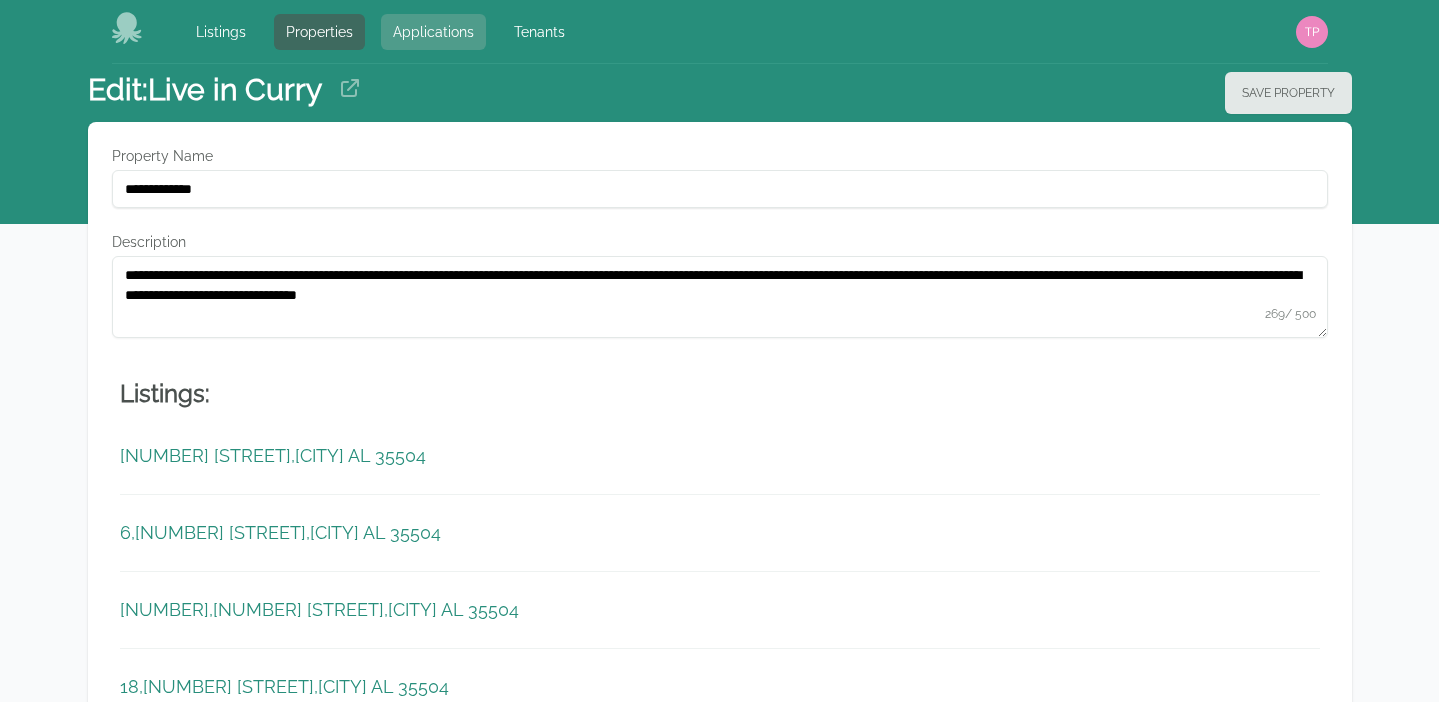 click on "Applications" at bounding box center (433, 32) 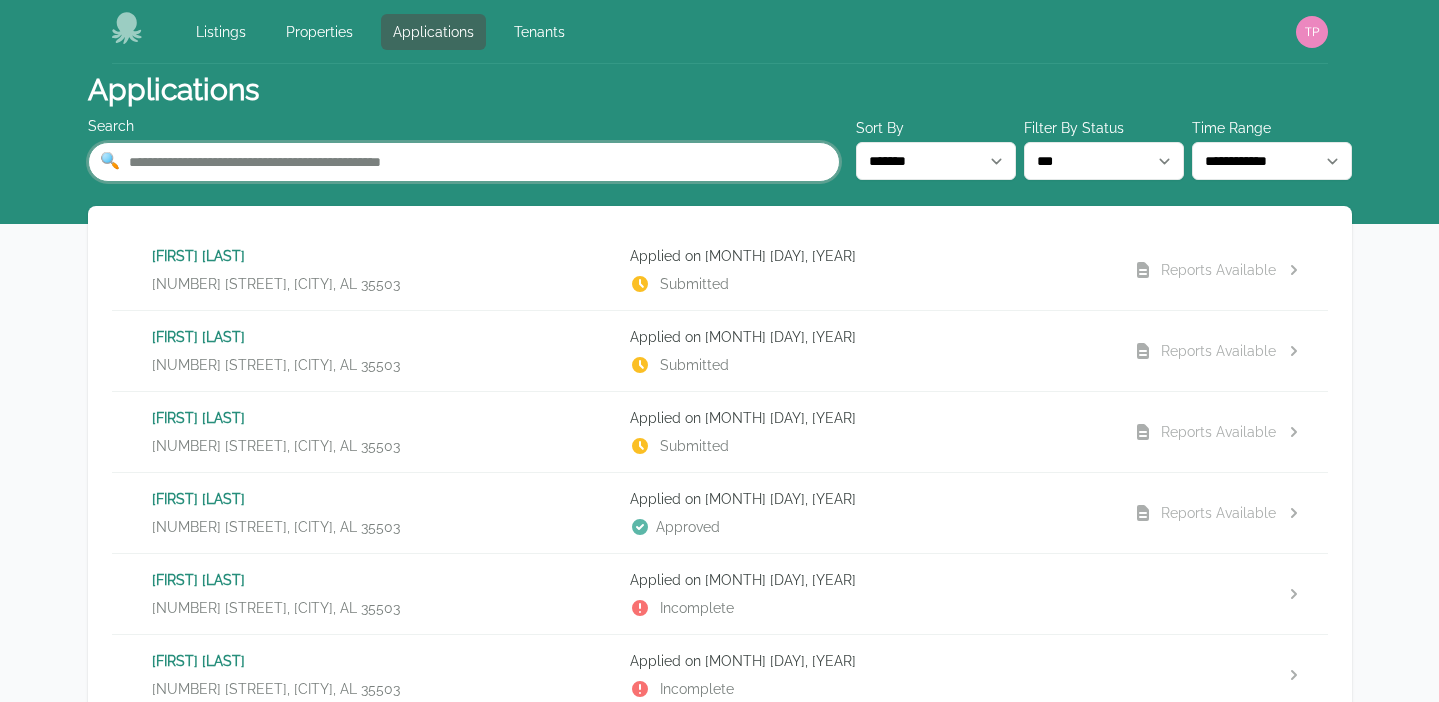 click at bounding box center (464, 162) 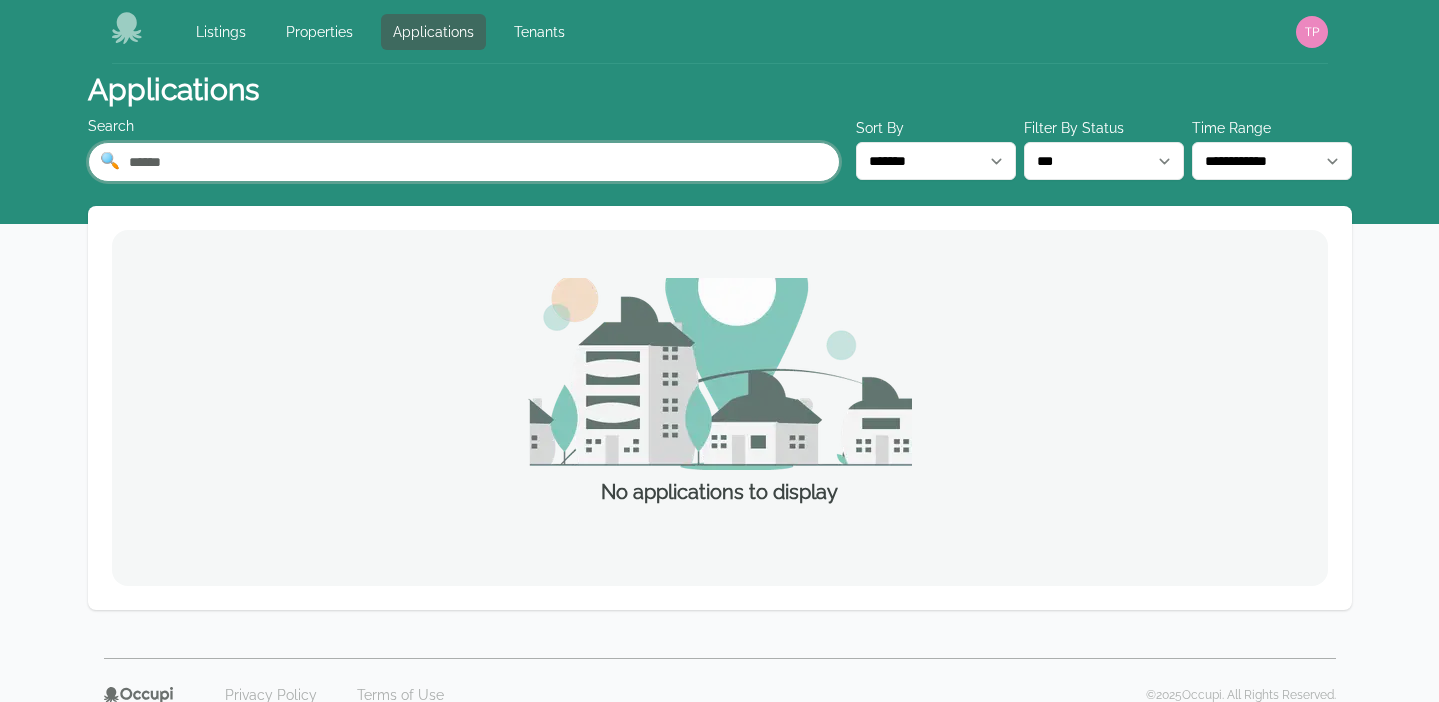 type on "******" 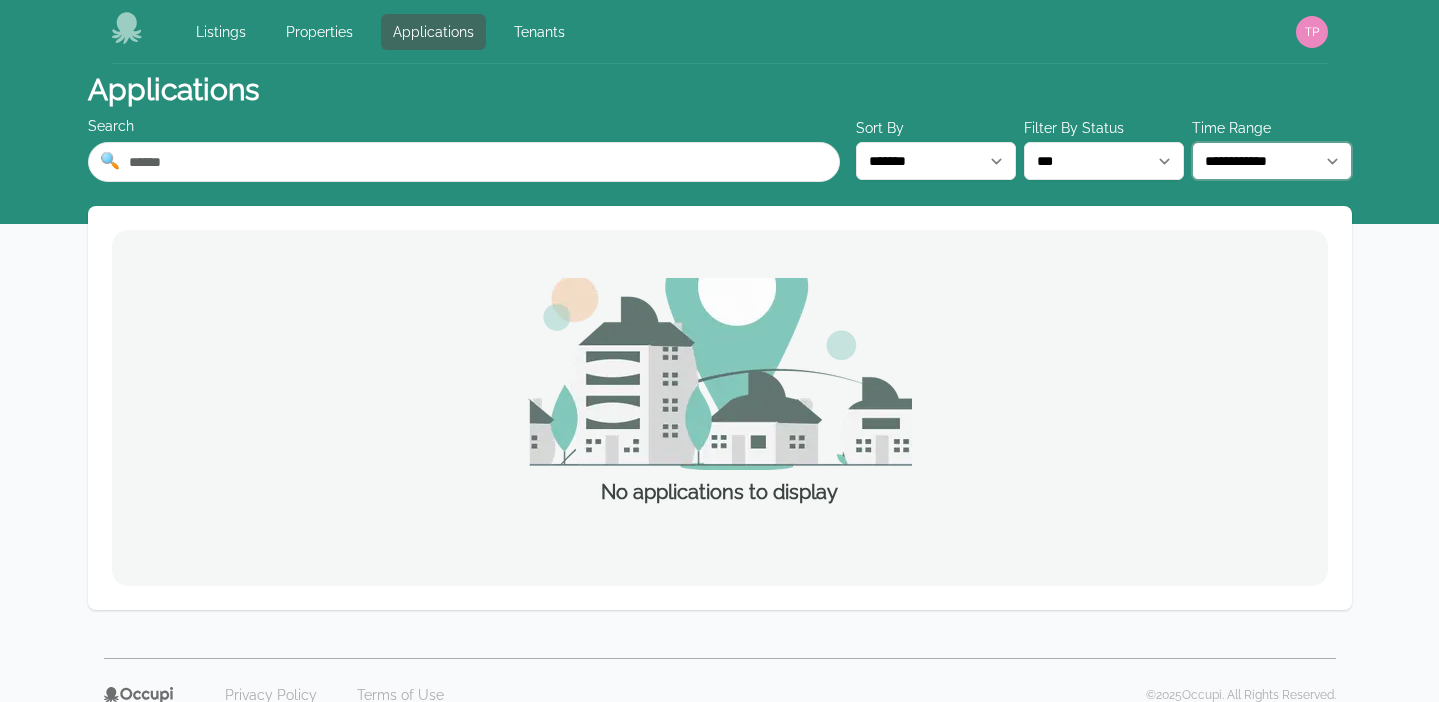 select on "***" 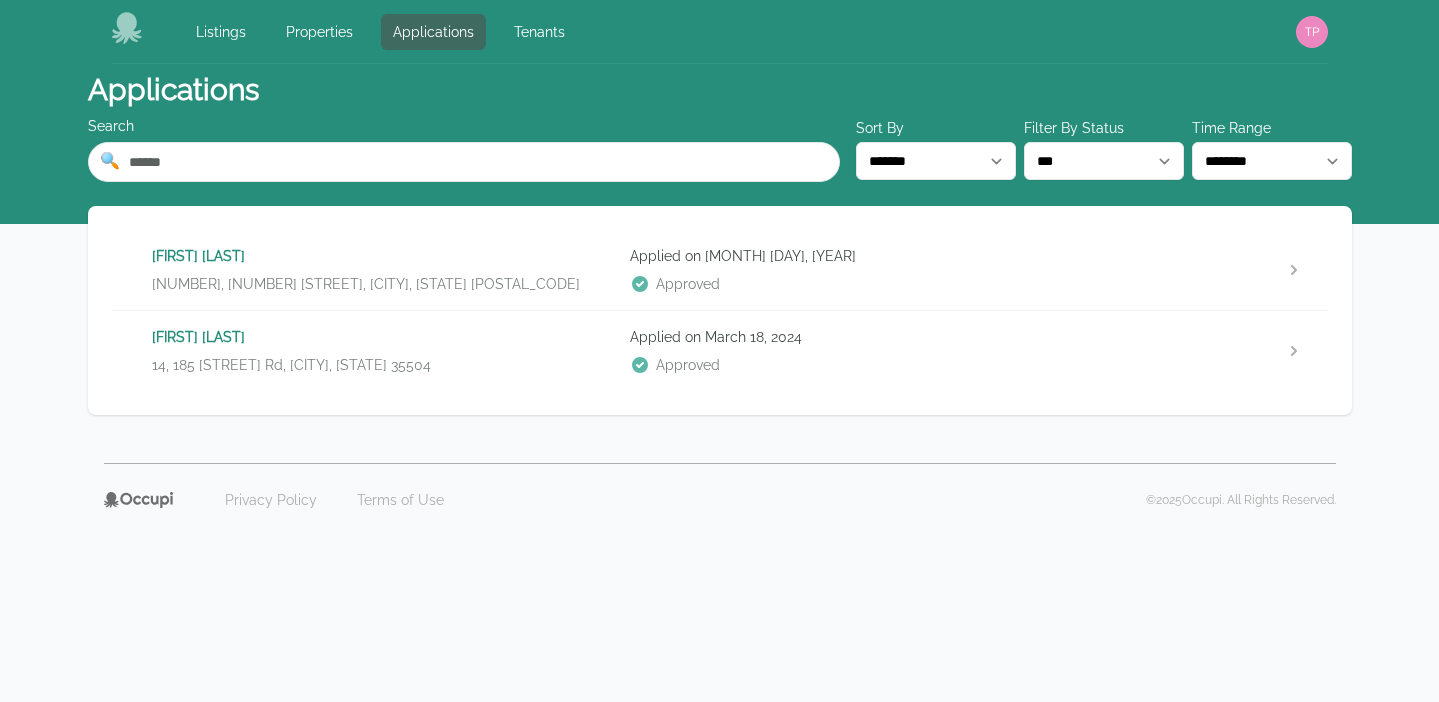 click on "36, 185 Smith Lake Dam Road, Jasper, AL 35504" at bounding box center [383, 284] 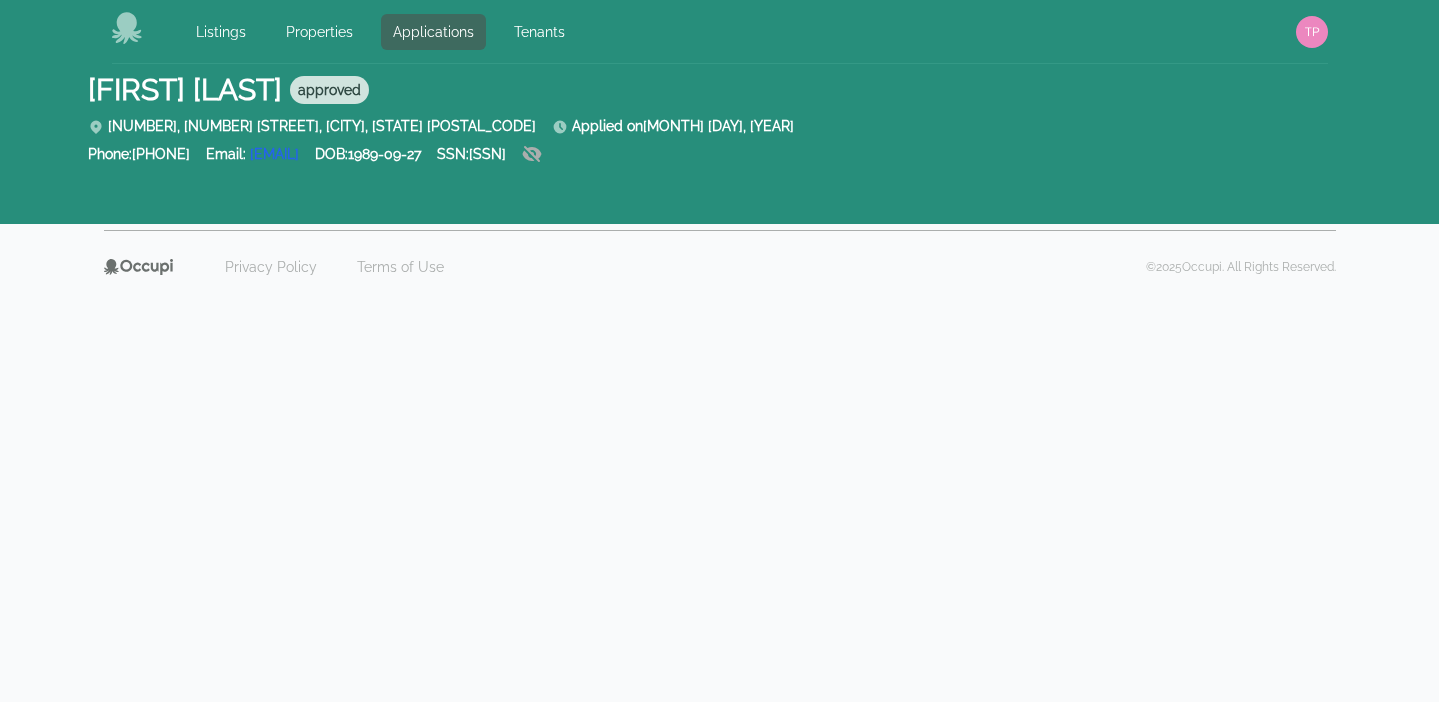 scroll, scrollTop: 0, scrollLeft: 0, axis: both 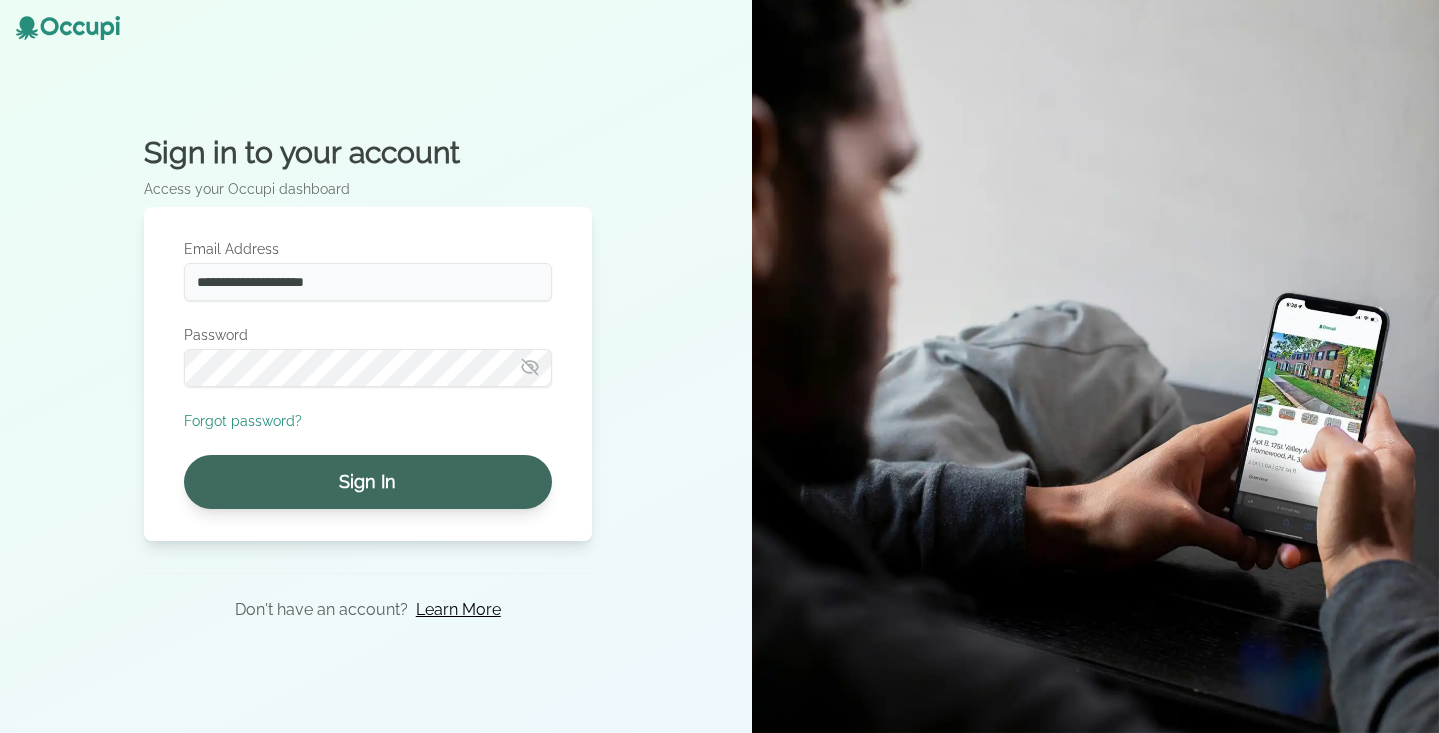 click on "Sign In" at bounding box center (368, 482) 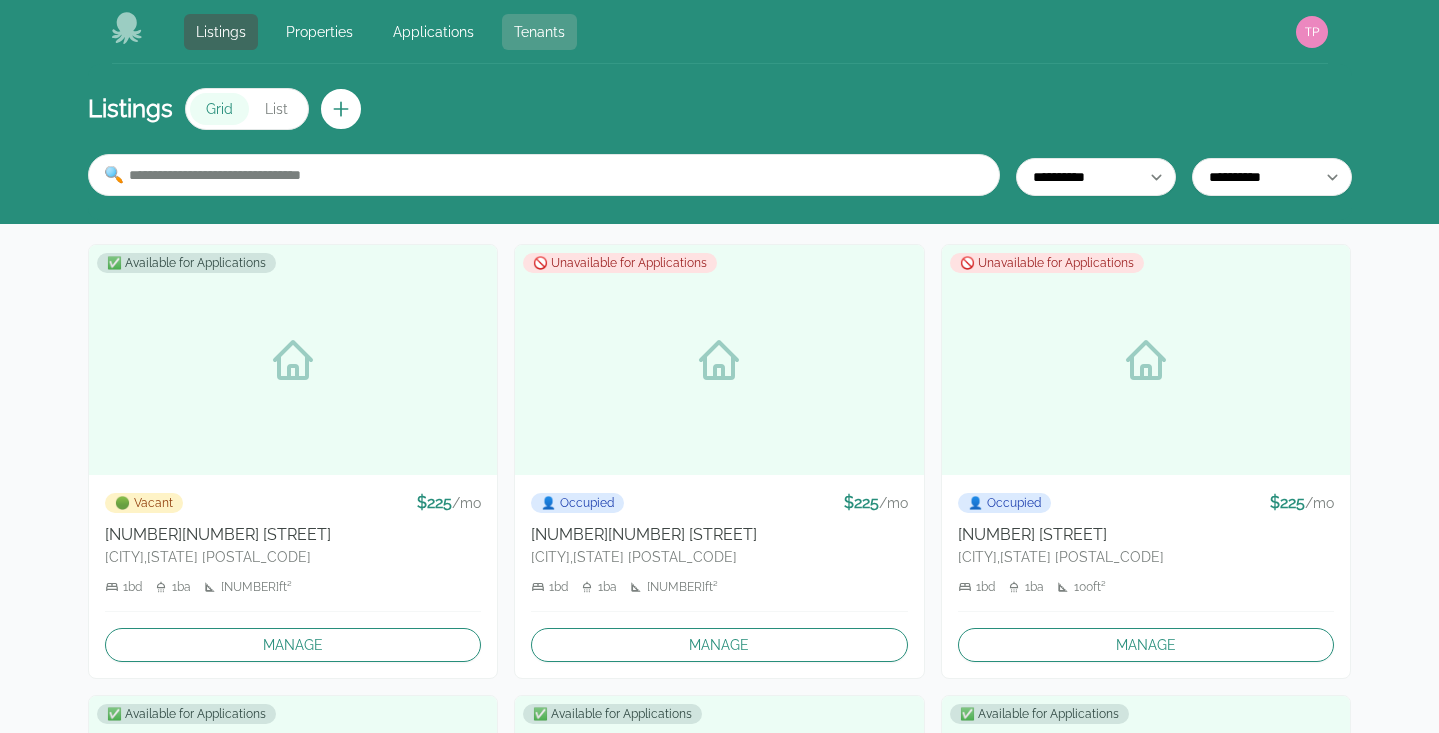 click on "Tenants" at bounding box center [539, 32] 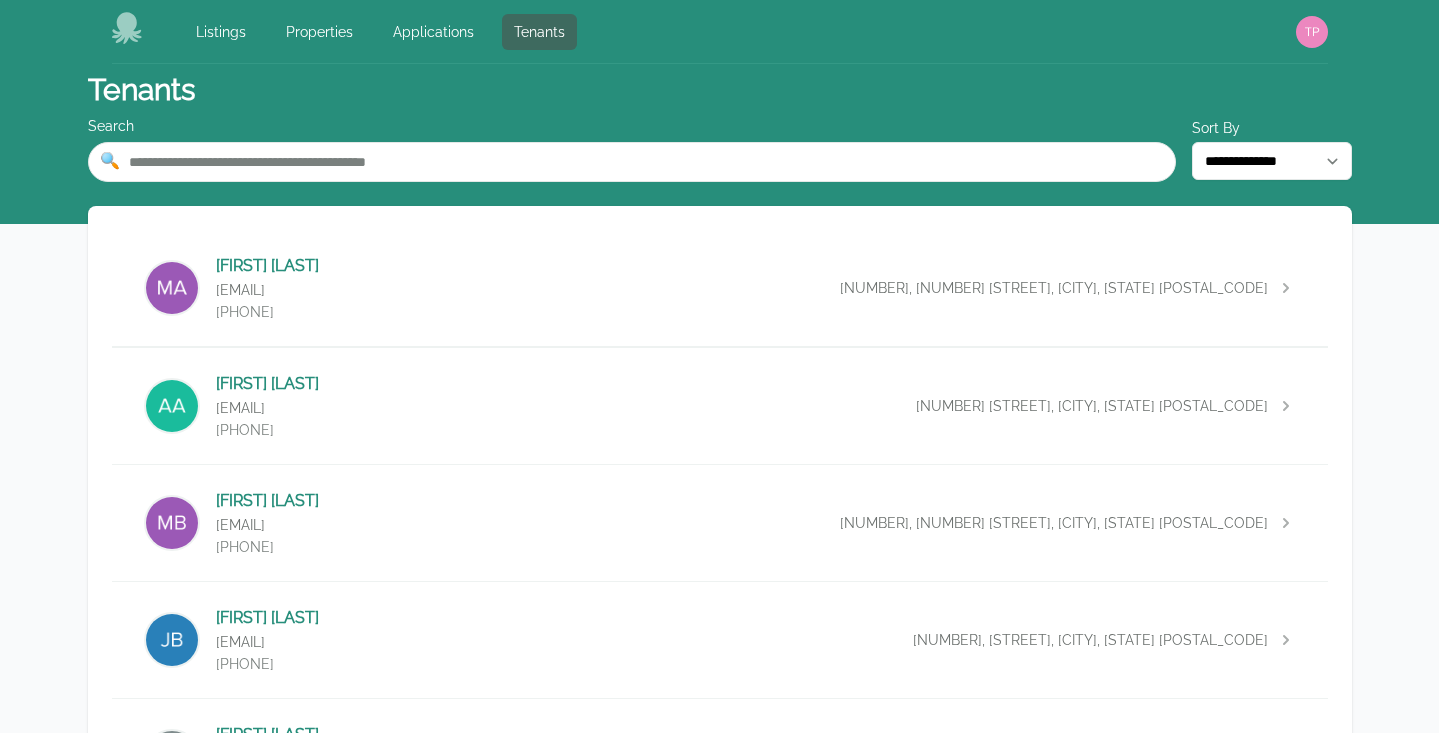 scroll, scrollTop: 1, scrollLeft: 0, axis: vertical 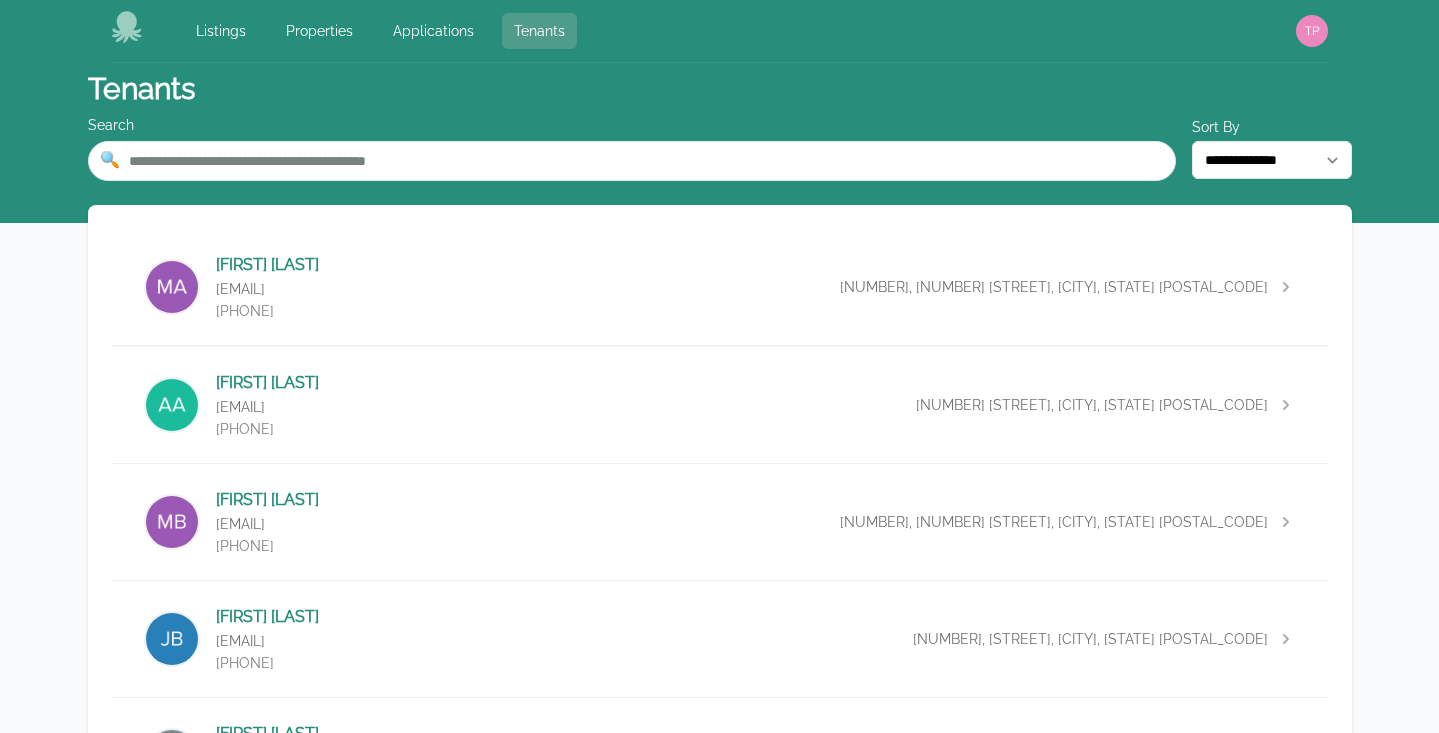 click on "Tenants" at bounding box center (539, 31) 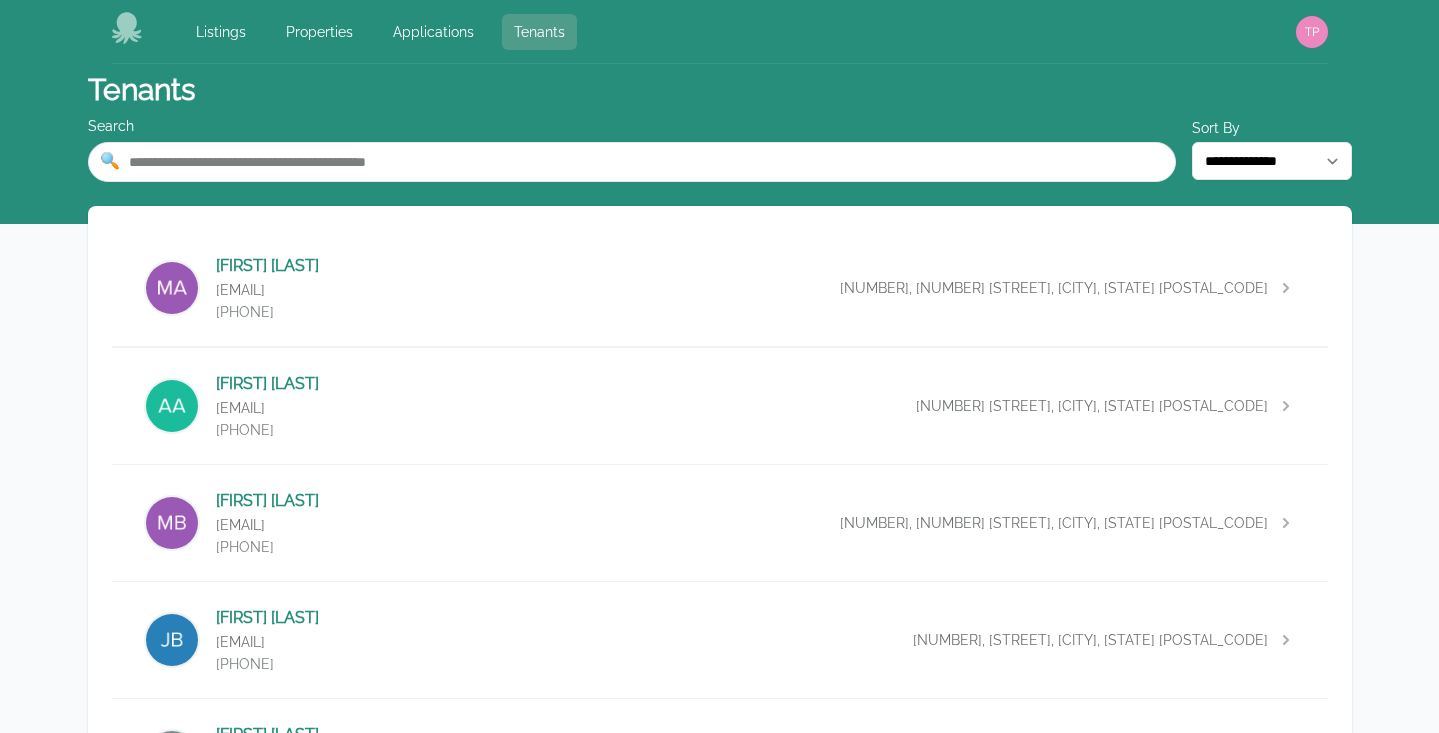 click on "Tenants" at bounding box center [539, 32] 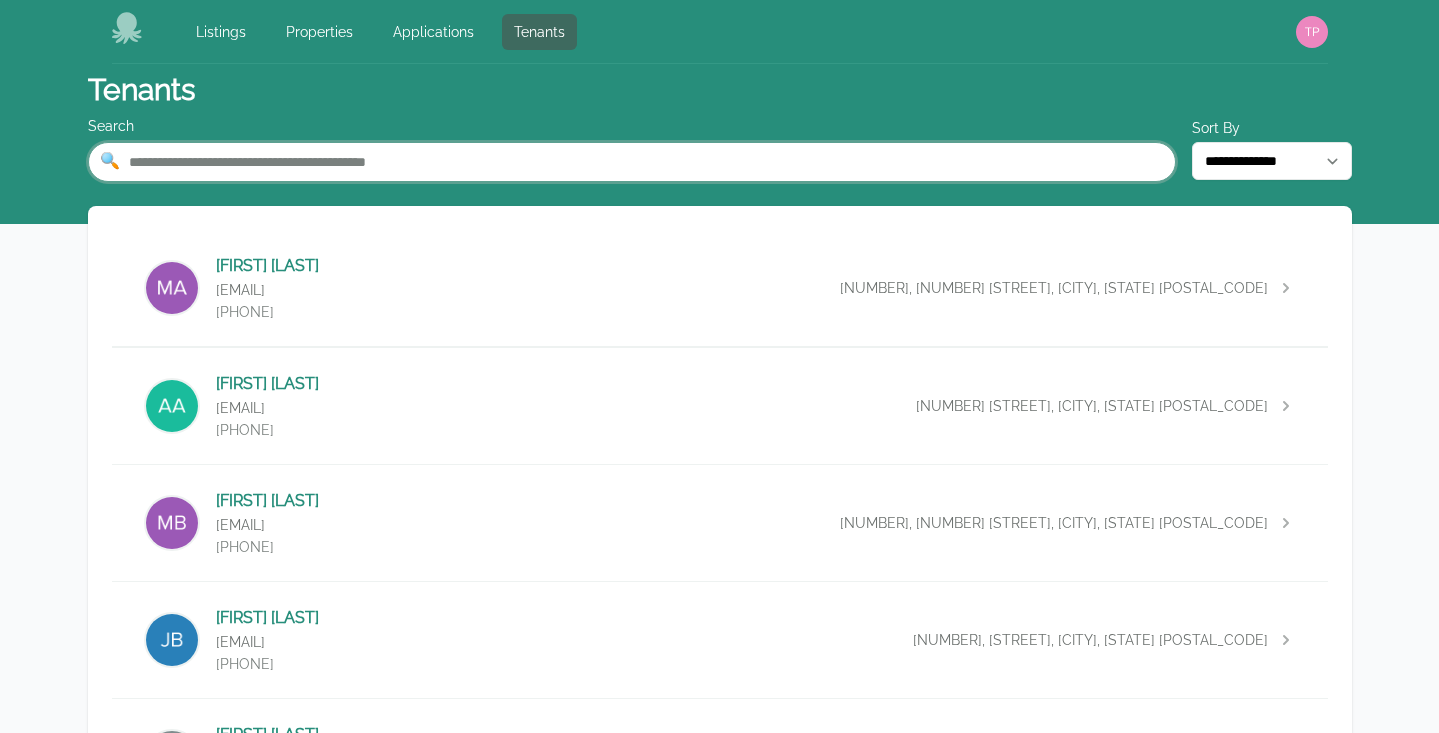 click at bounding box center (632, 162) 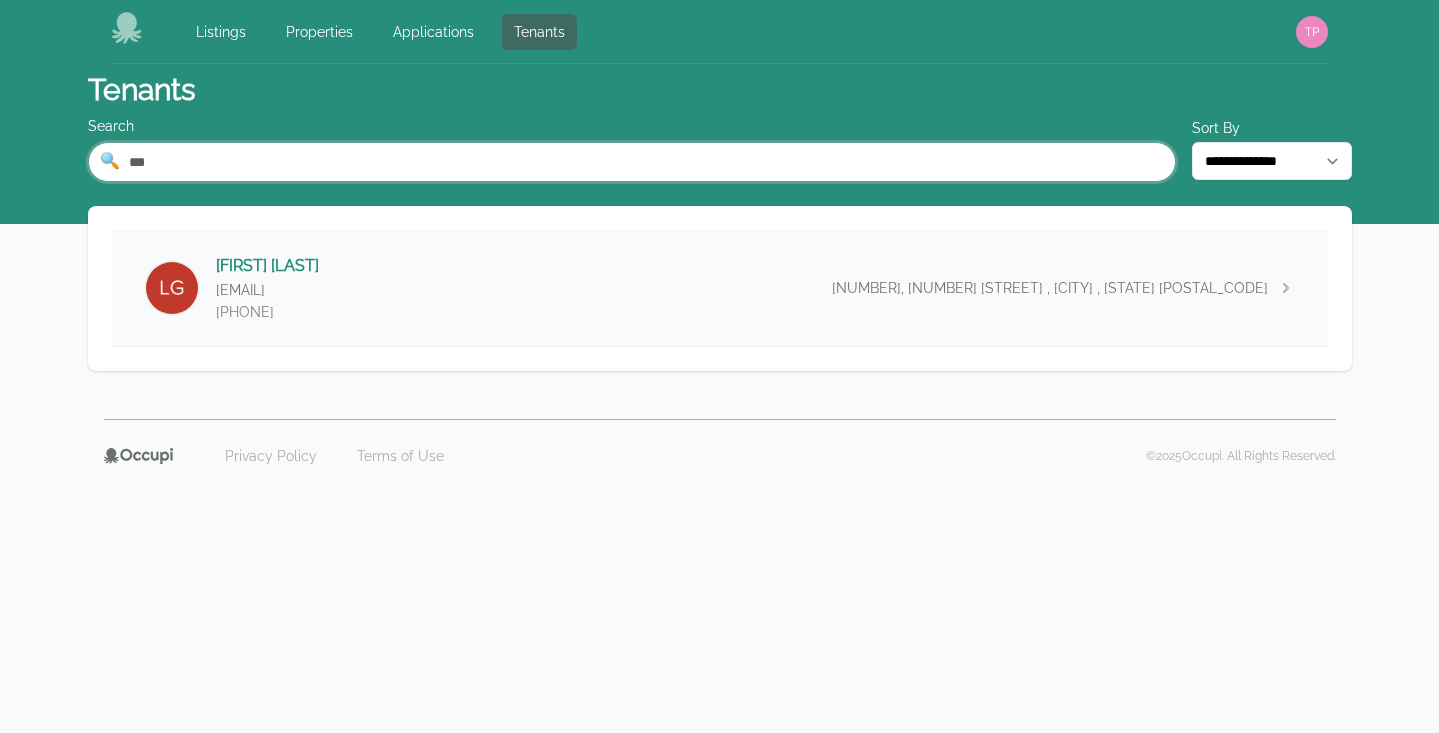 type on "***" 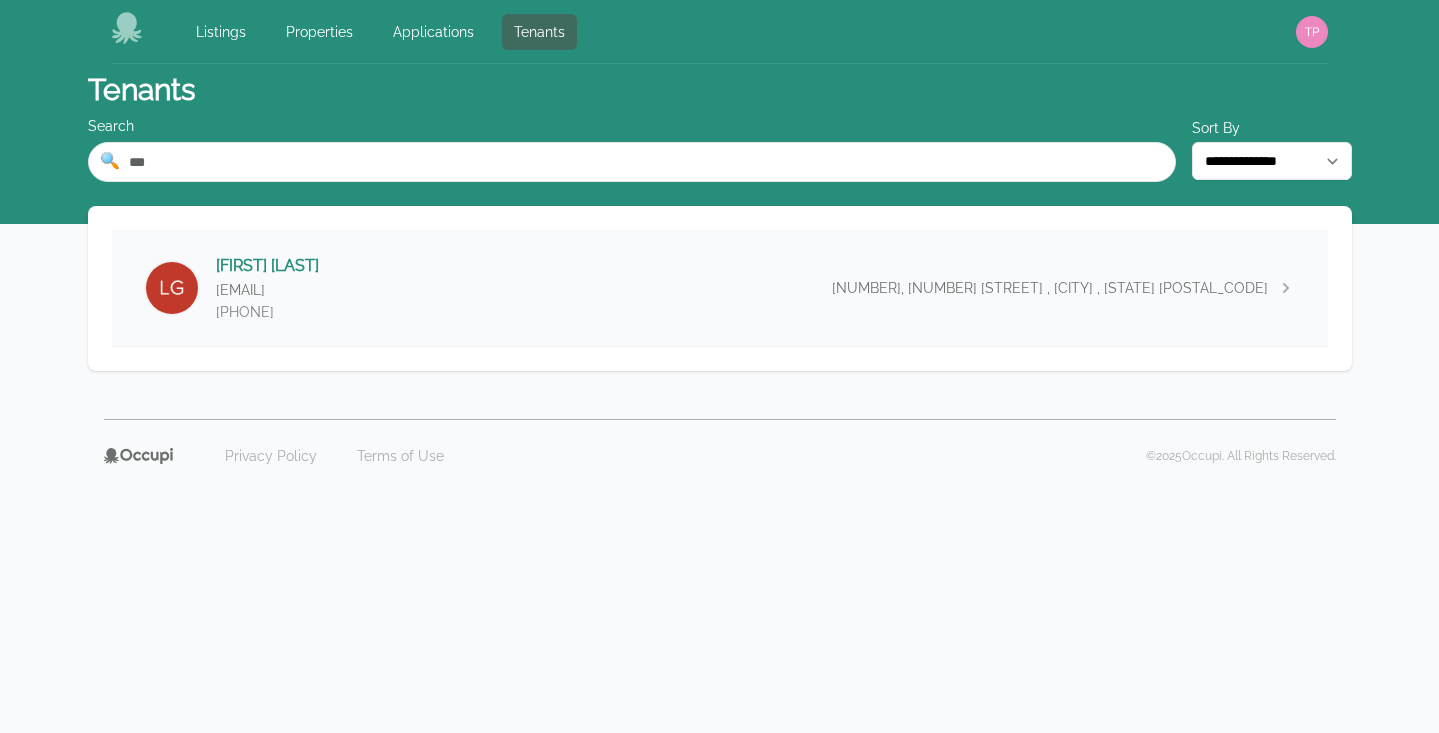 click on "[FIRST] [LAST] [EMAIL] [PHONE] [NUMBER], [NUMBER] [STREET] , [CITY] , [STATE] [POSTAL_CODE]" at bounding box center [720, 288] 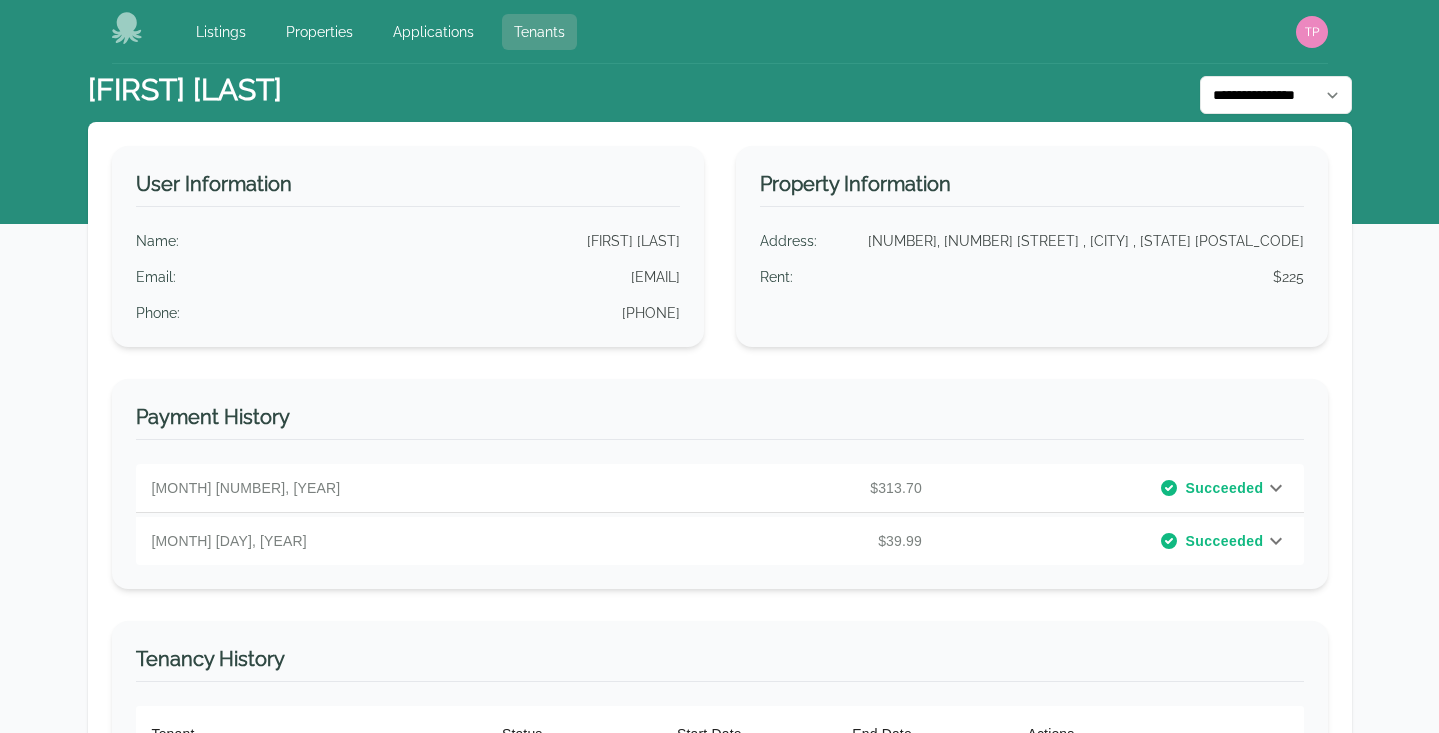 click on "Tenants" at bounding box center [539, 32] 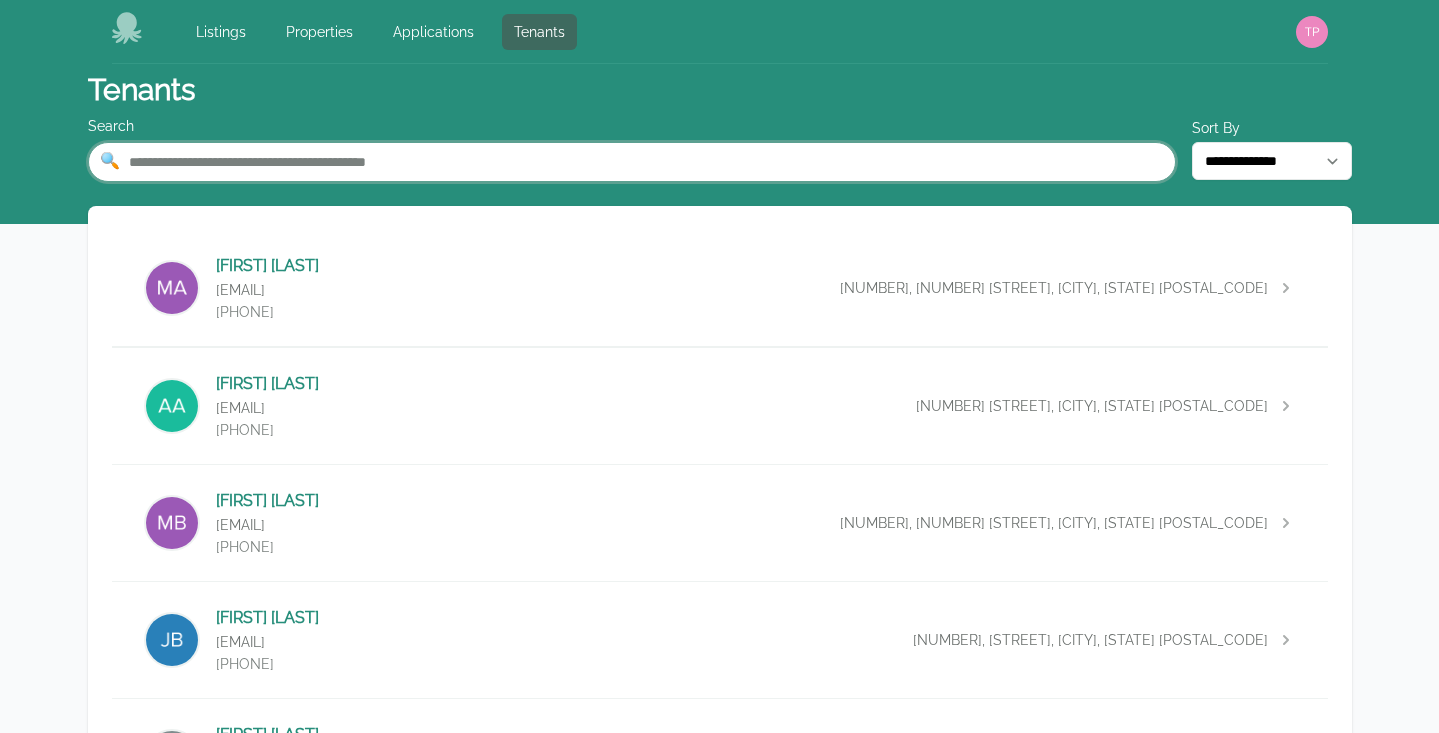 click at bounding box center (632, 162) 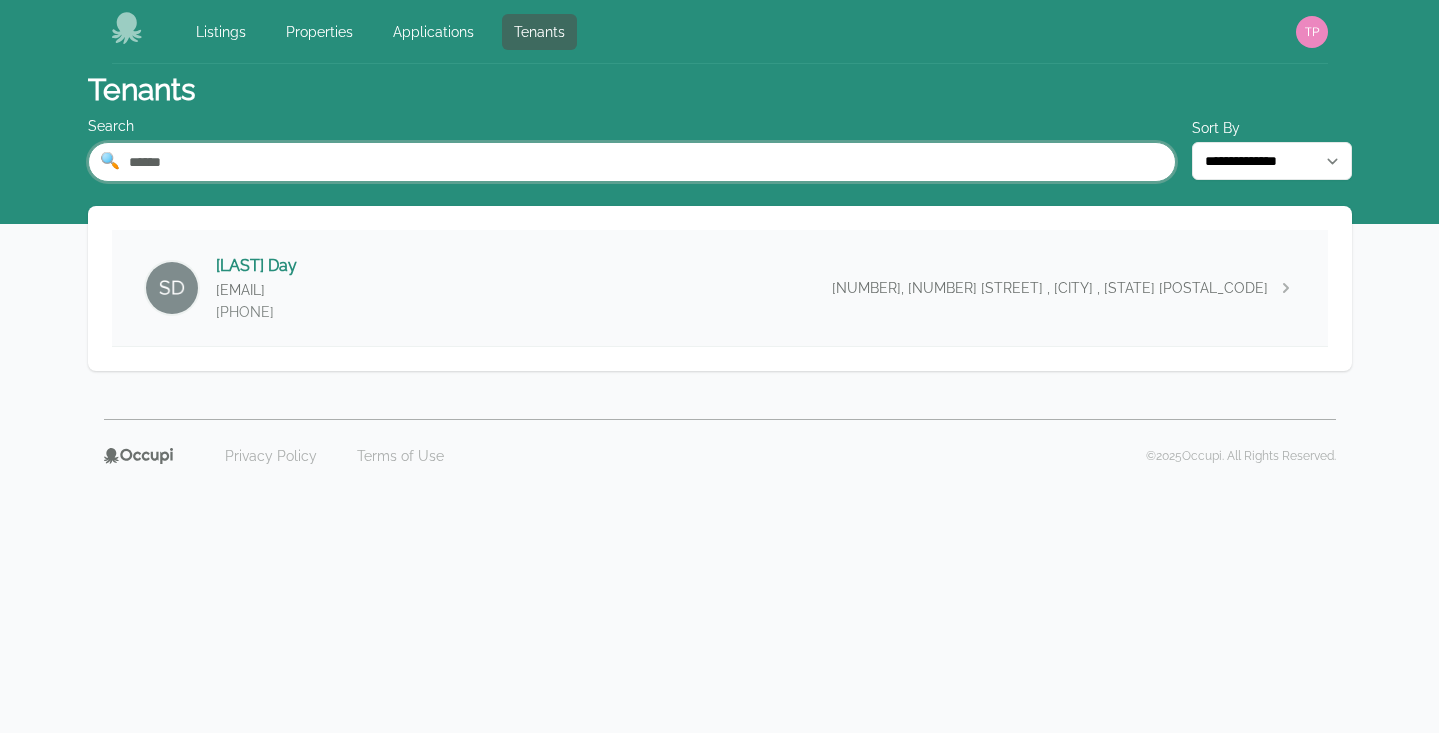 type on "******" 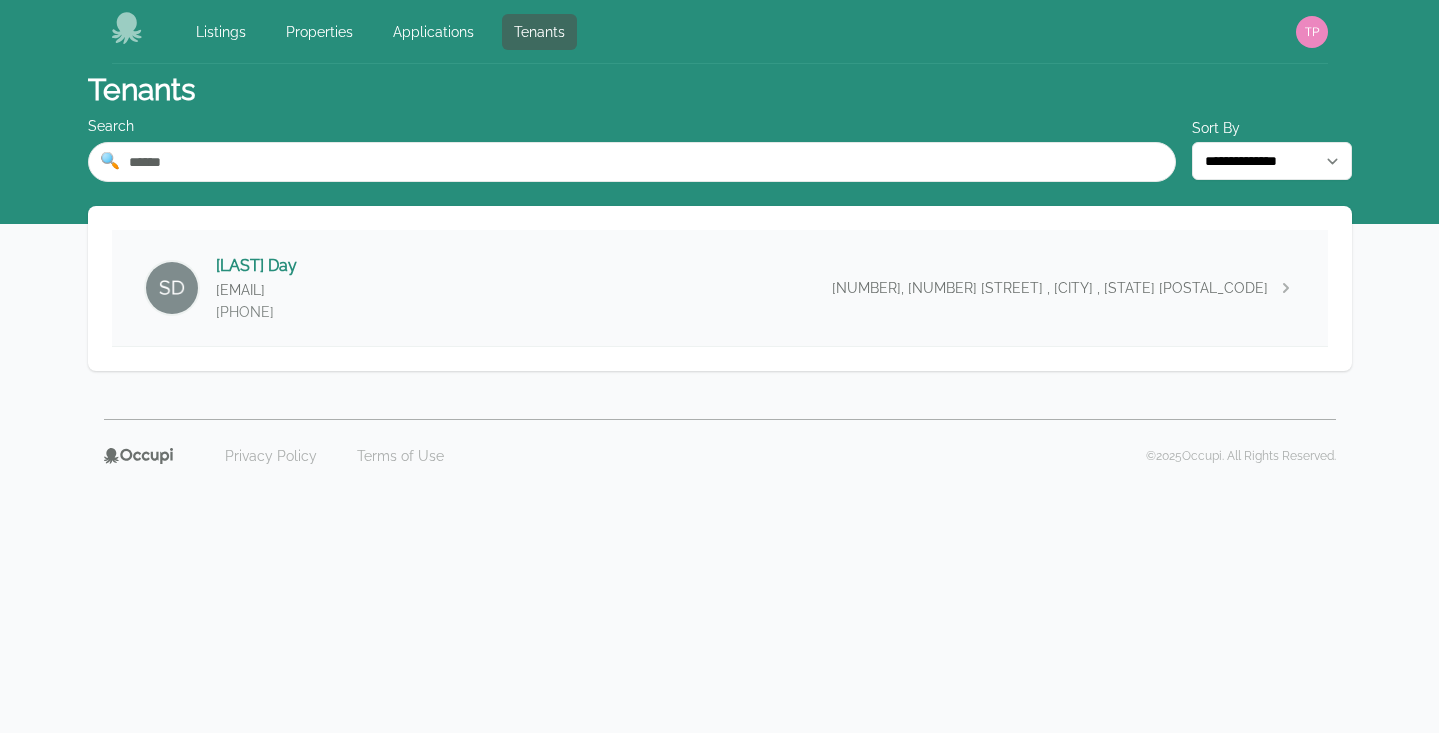 click on "[FIRST] [LAST] [EMAIL] [PHONE] [NUMBER], [STREET], [CITY], [STATE] [POSTAL_CODE]" at bounding box center [720, 288] 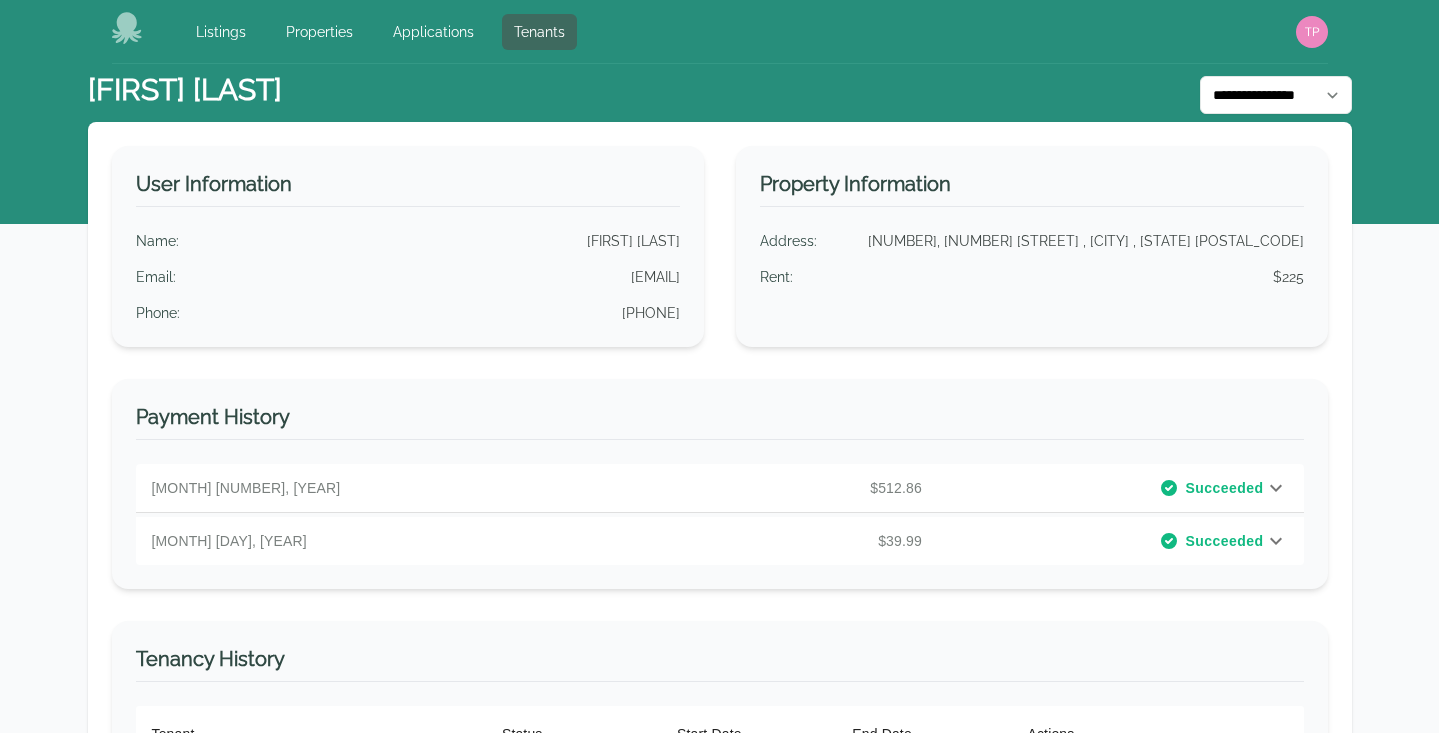 scroll, scrollTop: 0, scrollLeft: 0, axis: both 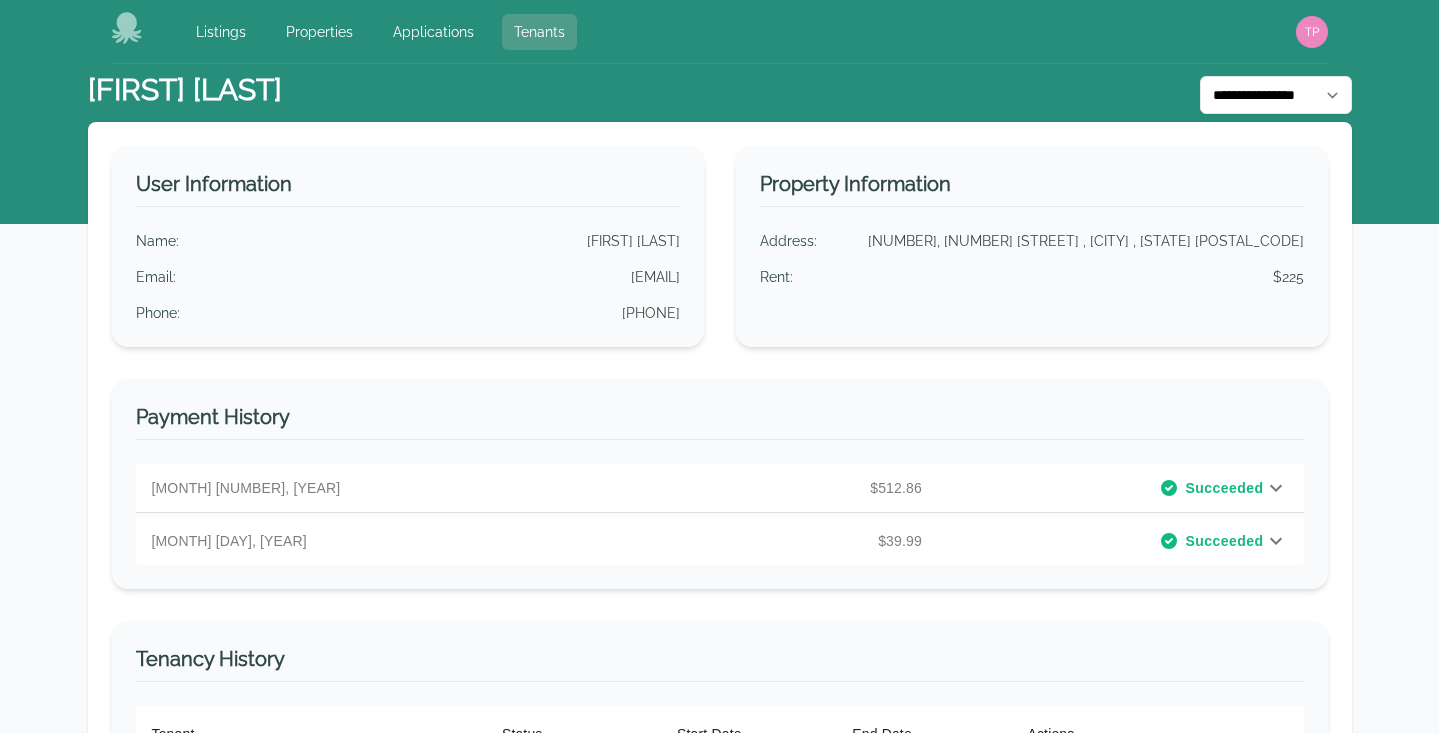 click on "Tenants" at bounding box center [539, 32] 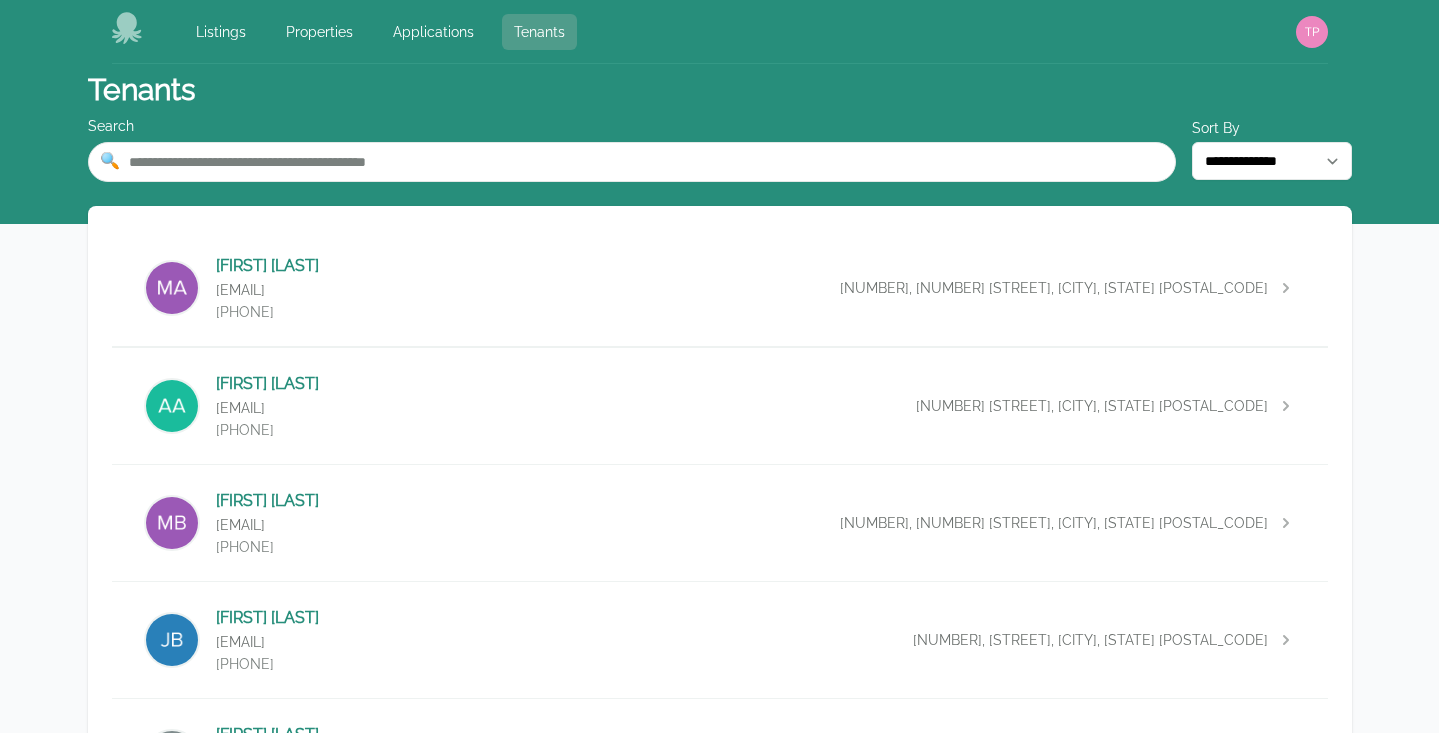 click on "Tenants" at bounding box center (539, 32) 